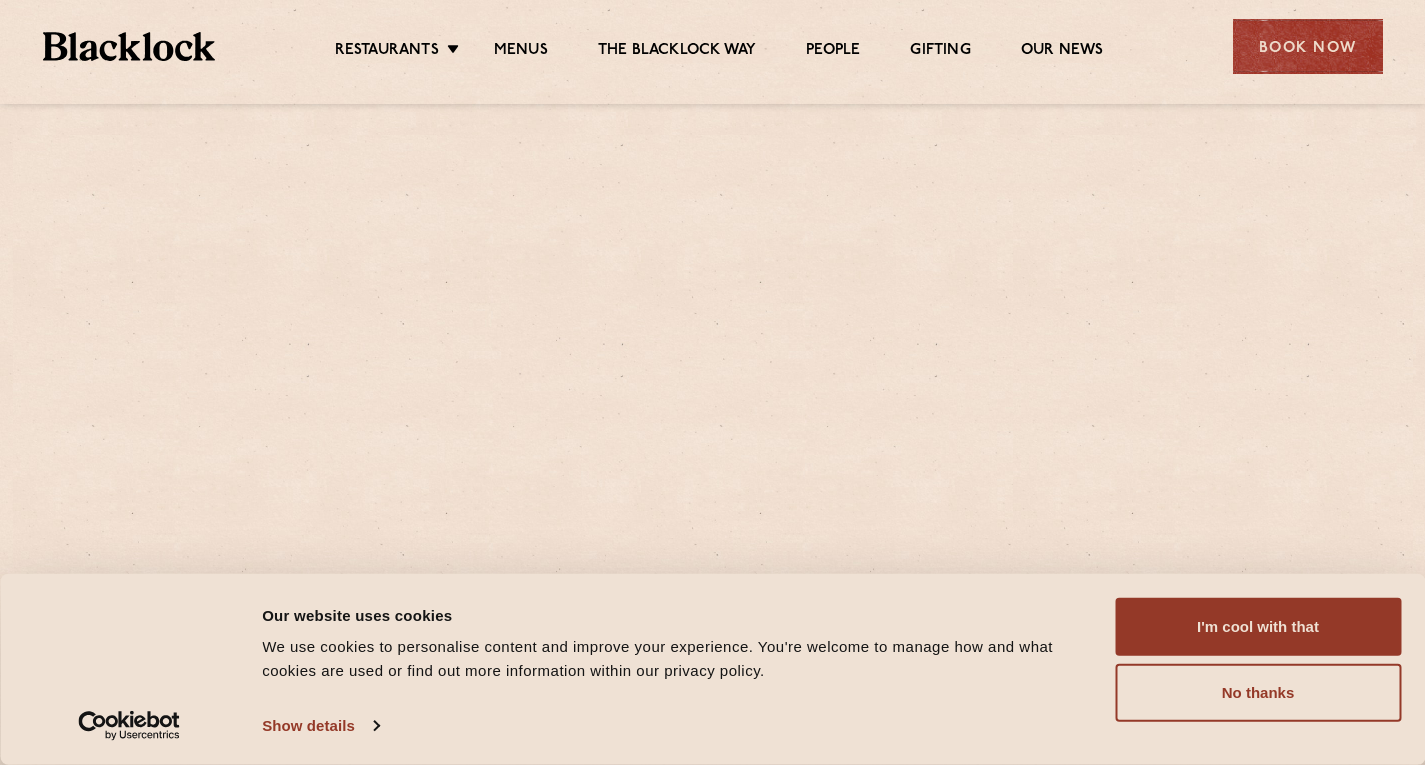 scroll, scrollTop: 0, scrollLeft: 0, axis: both 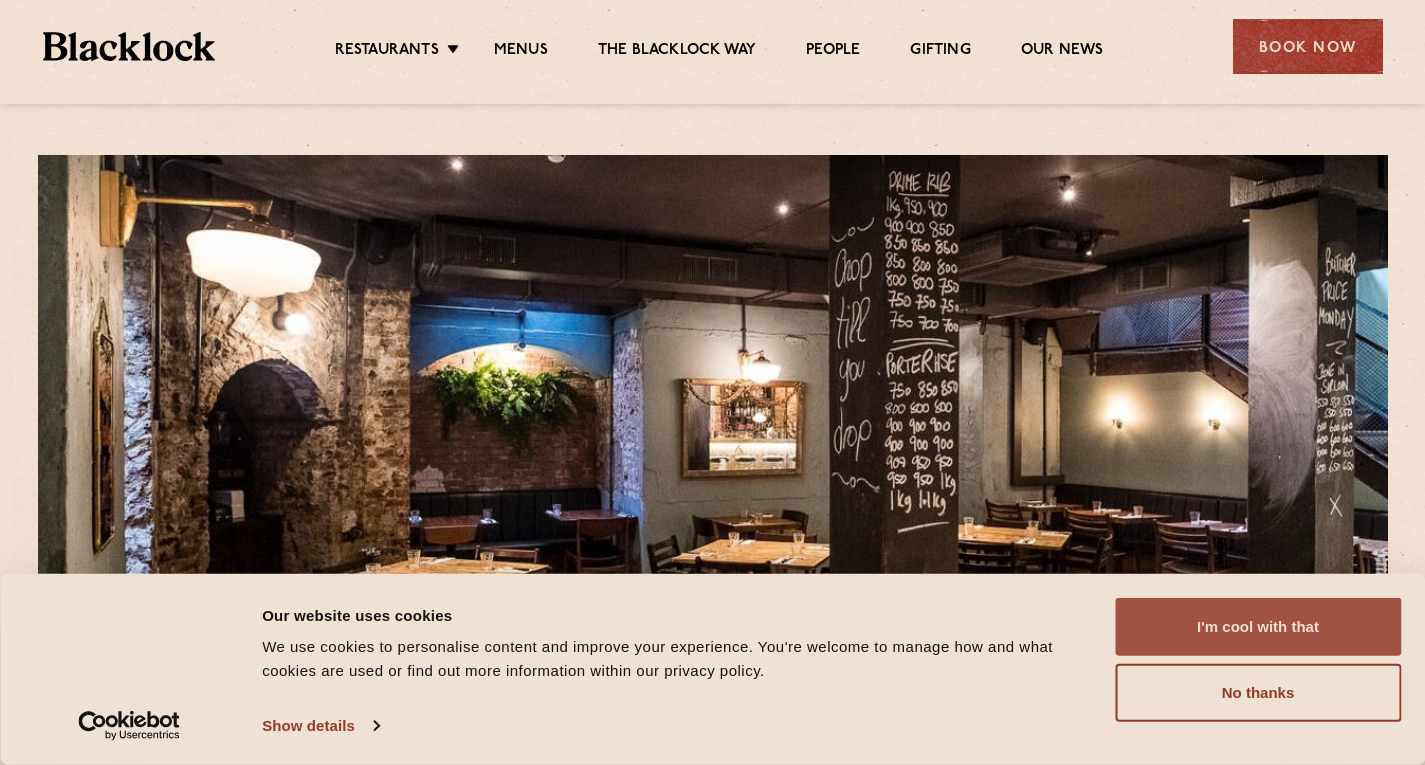 click on "I'm cool with that" at bounding box center [1258, 627] 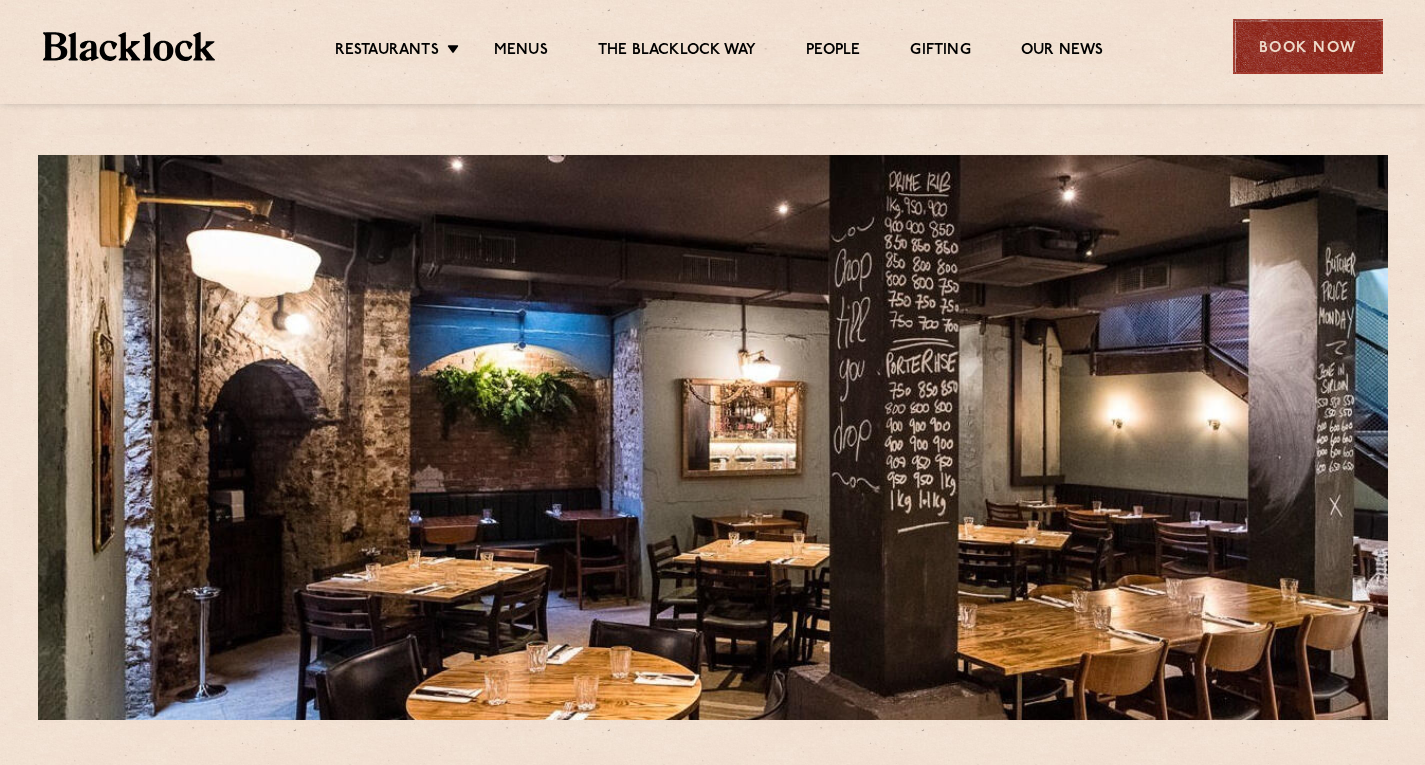 click on "Book Now" at bounding box center [1308, 46] 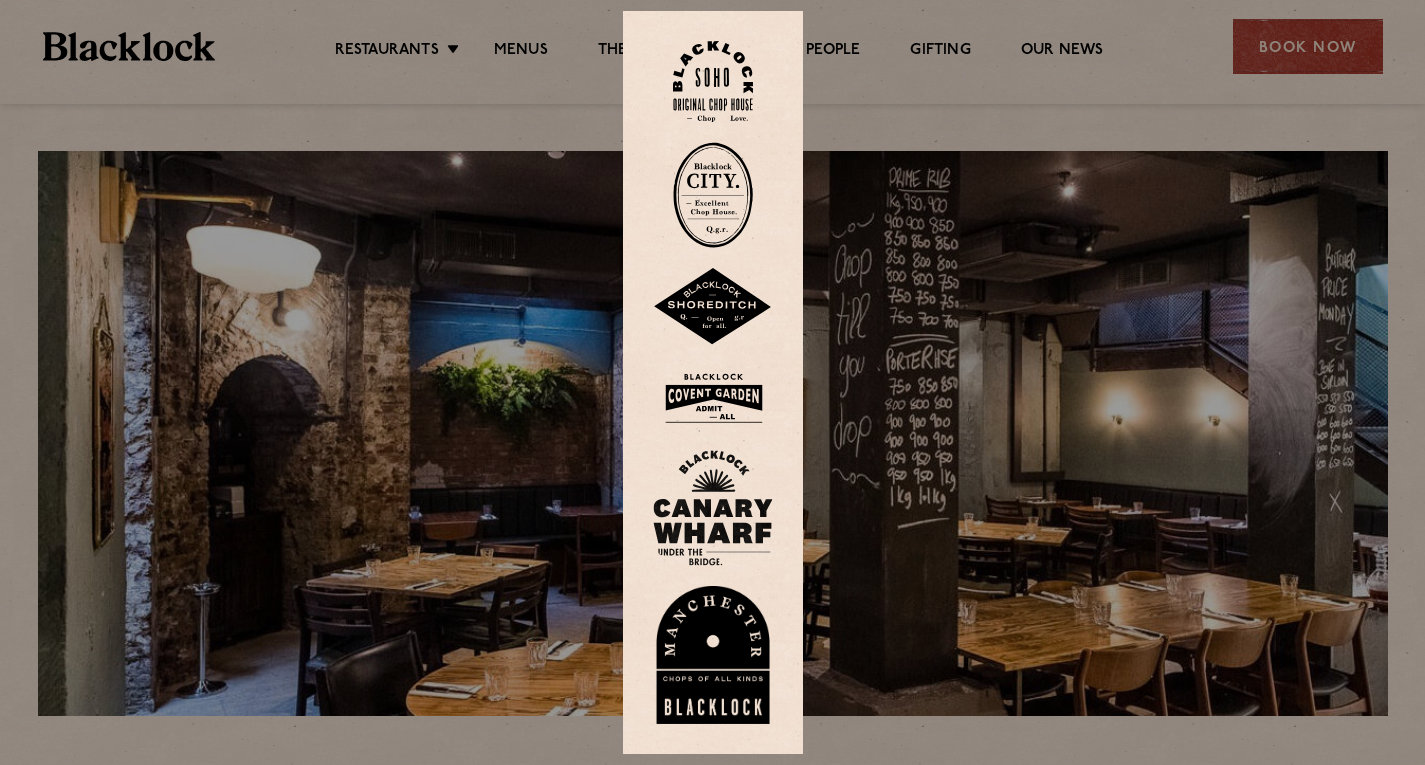 scroll, scrollTop: 0, scrollLeft: 0, axis: both 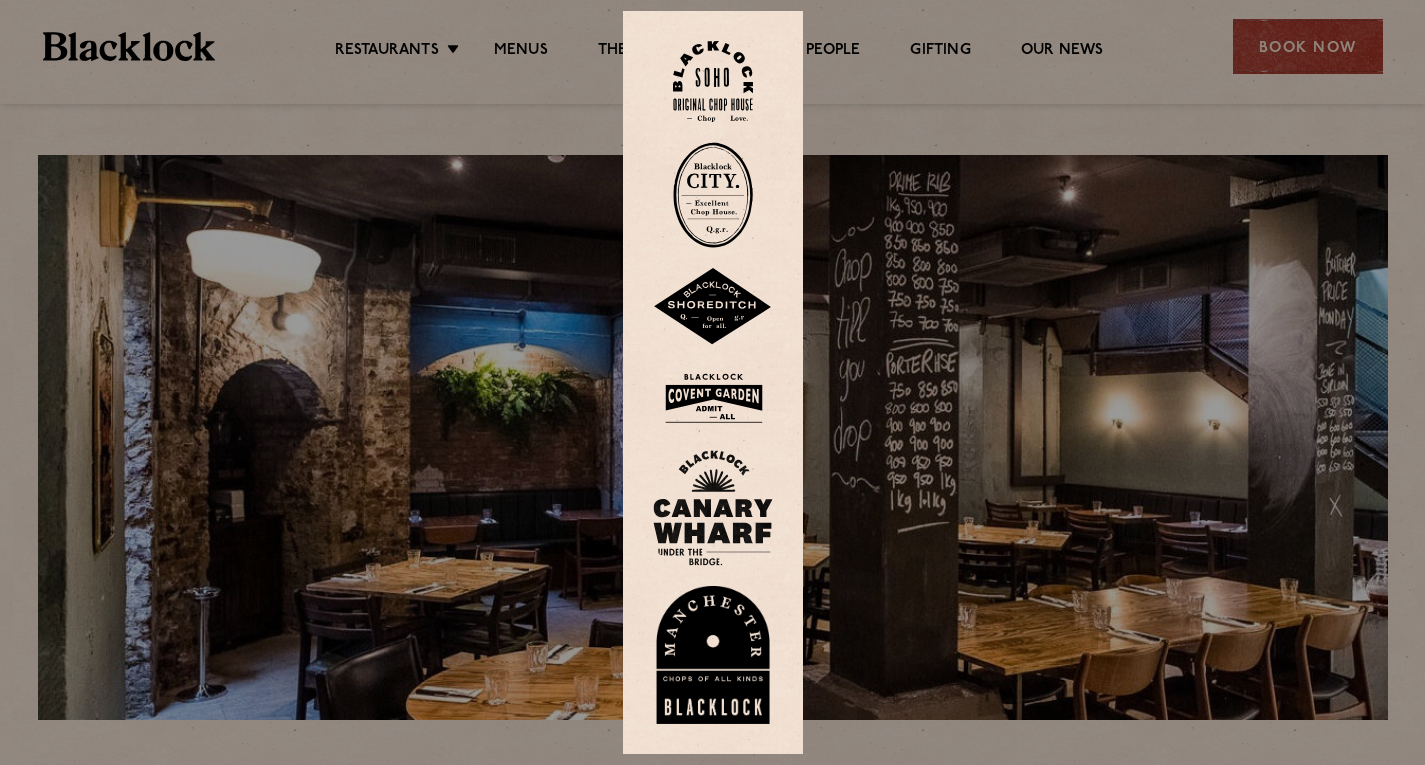 click at bounding box center [712, 382] 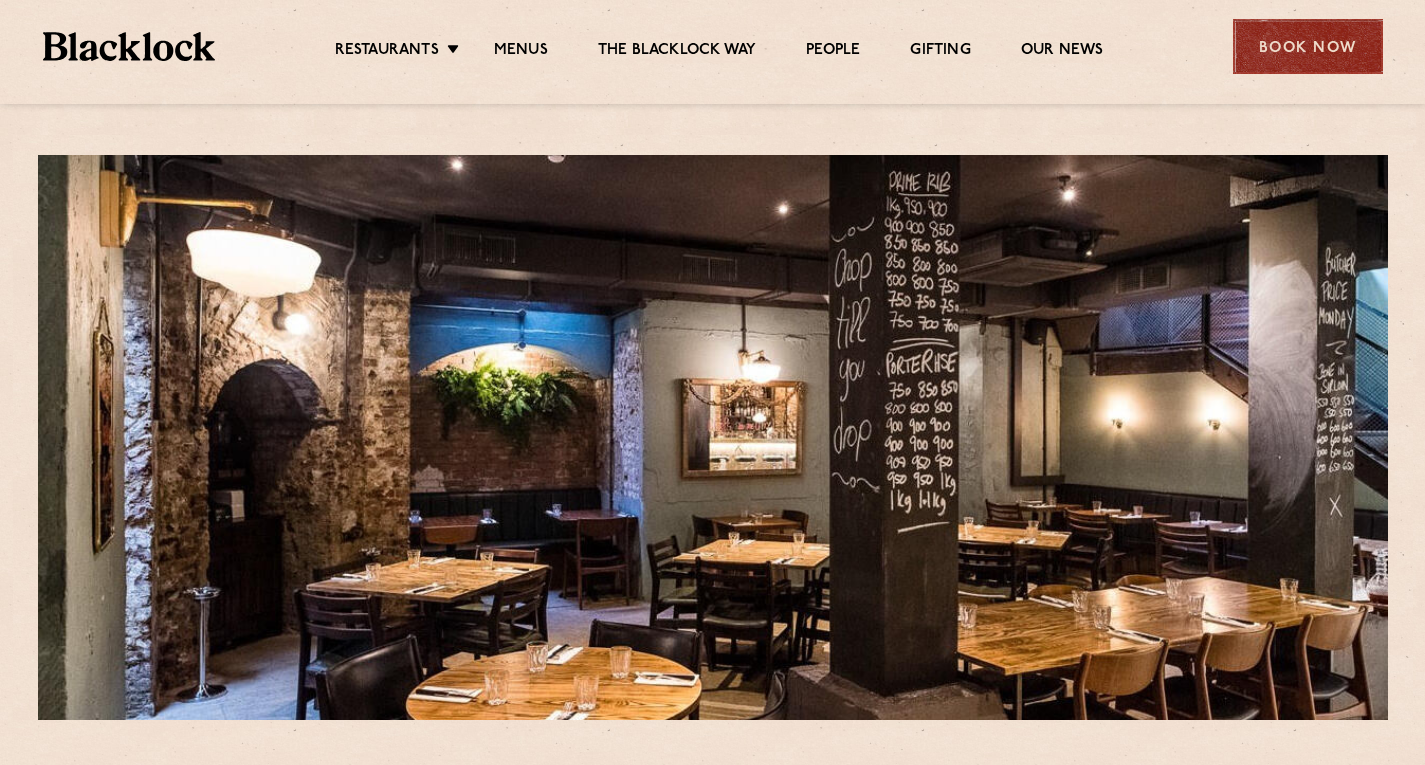click on "Book Now" at bounding box center [1308, 46] 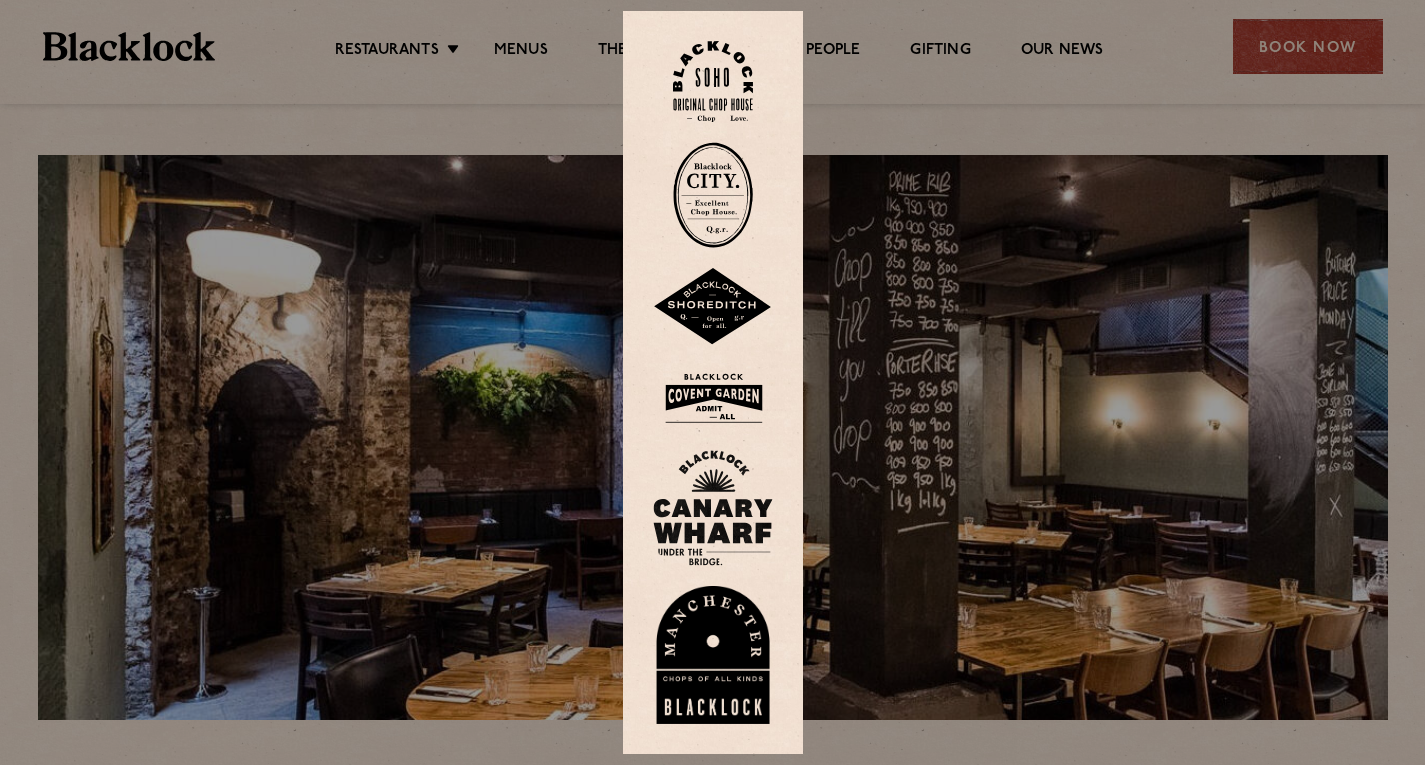 click at bounding box center (713, 195) 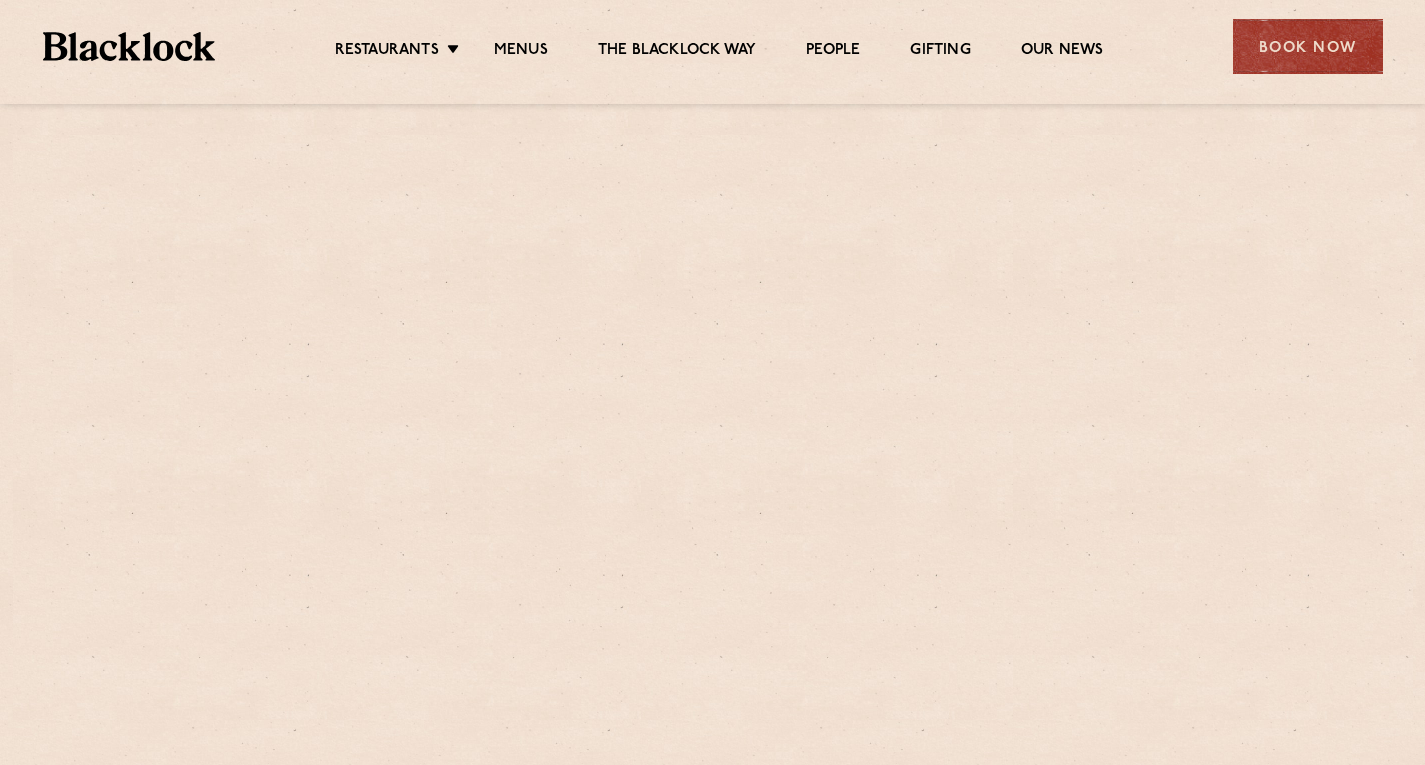 scroll, scrollTop: 0, scrollLeft: 0, axis: both 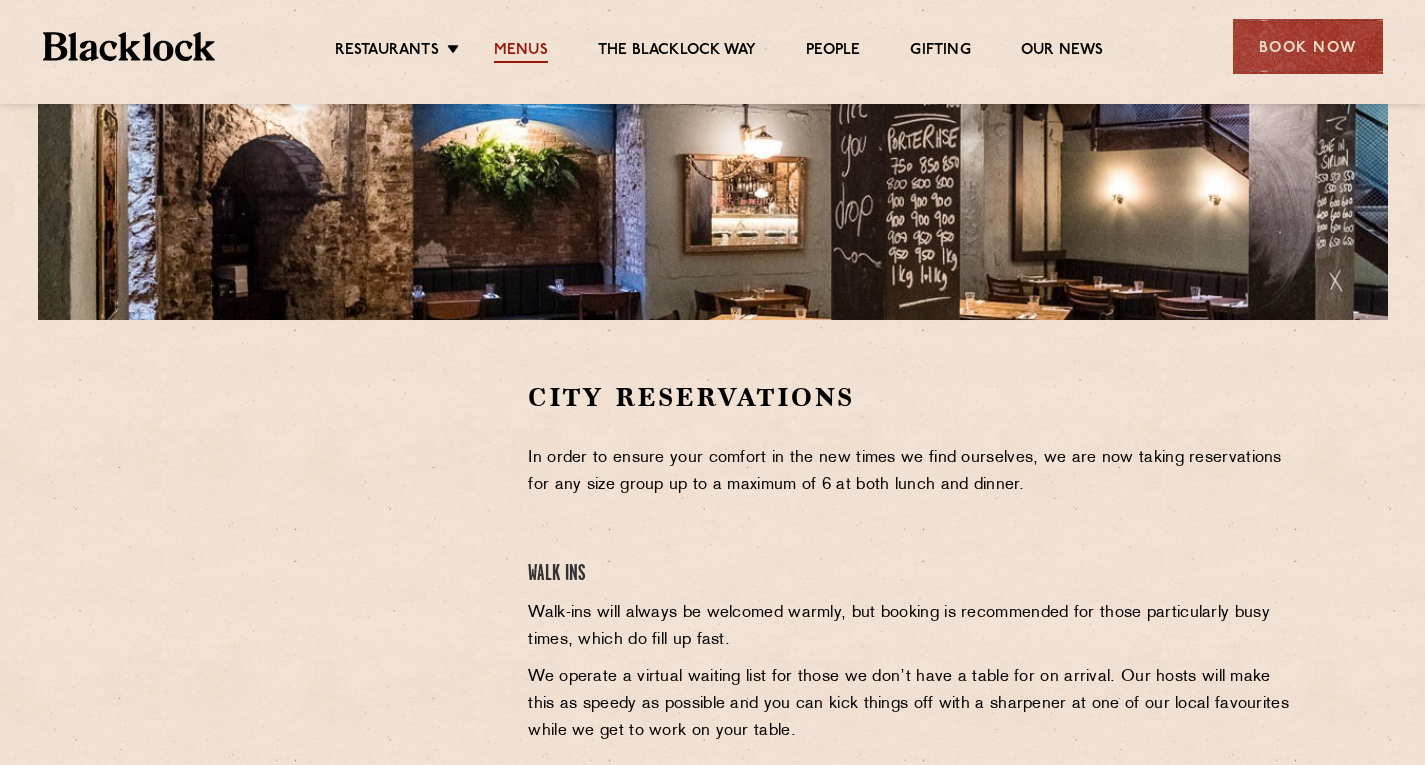 click on "Menus" at bounding box center [521, 52] 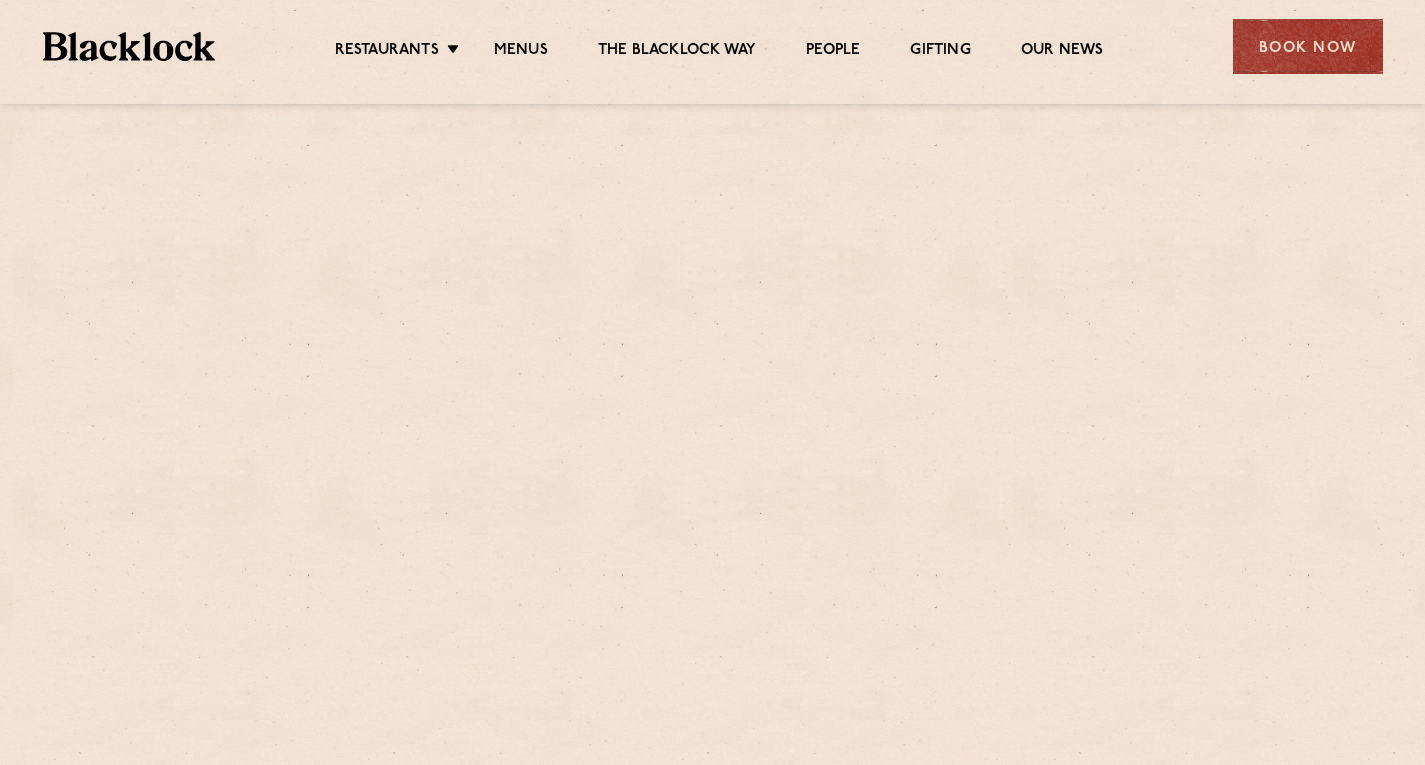 scroll, scrollTop: 0, scrollLeft: 0, axis: both 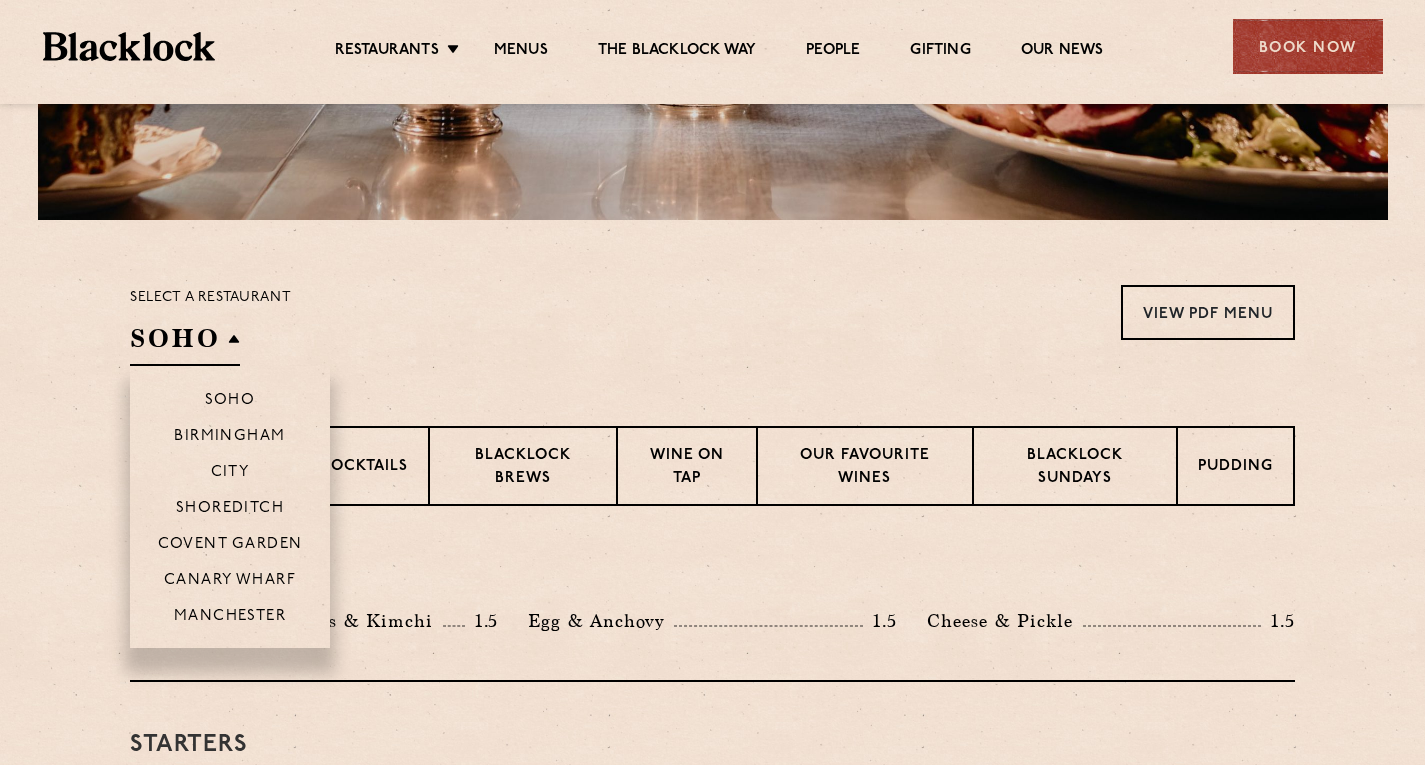 click on "SOHO" at bounding box center (185, 343) 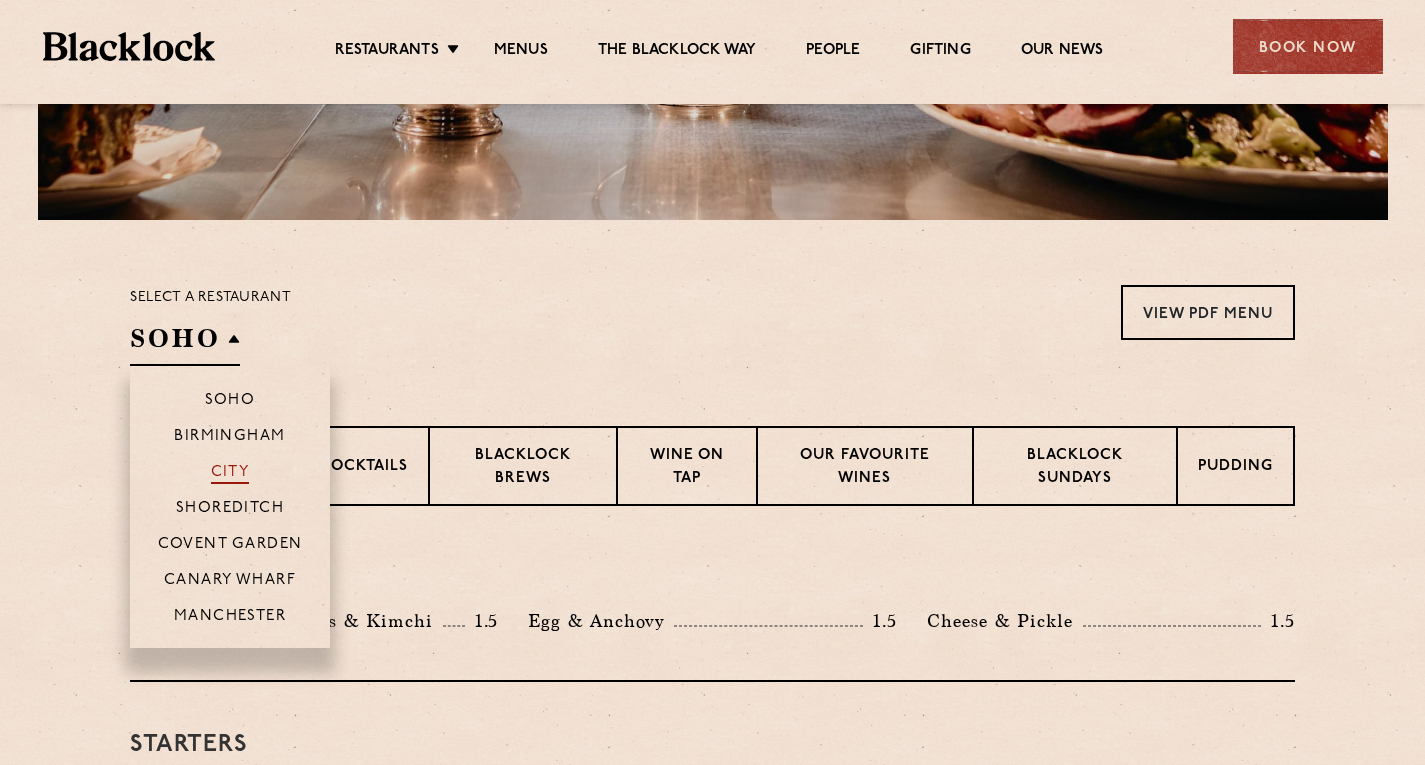 click on "City" at bounding box center (230, 474) 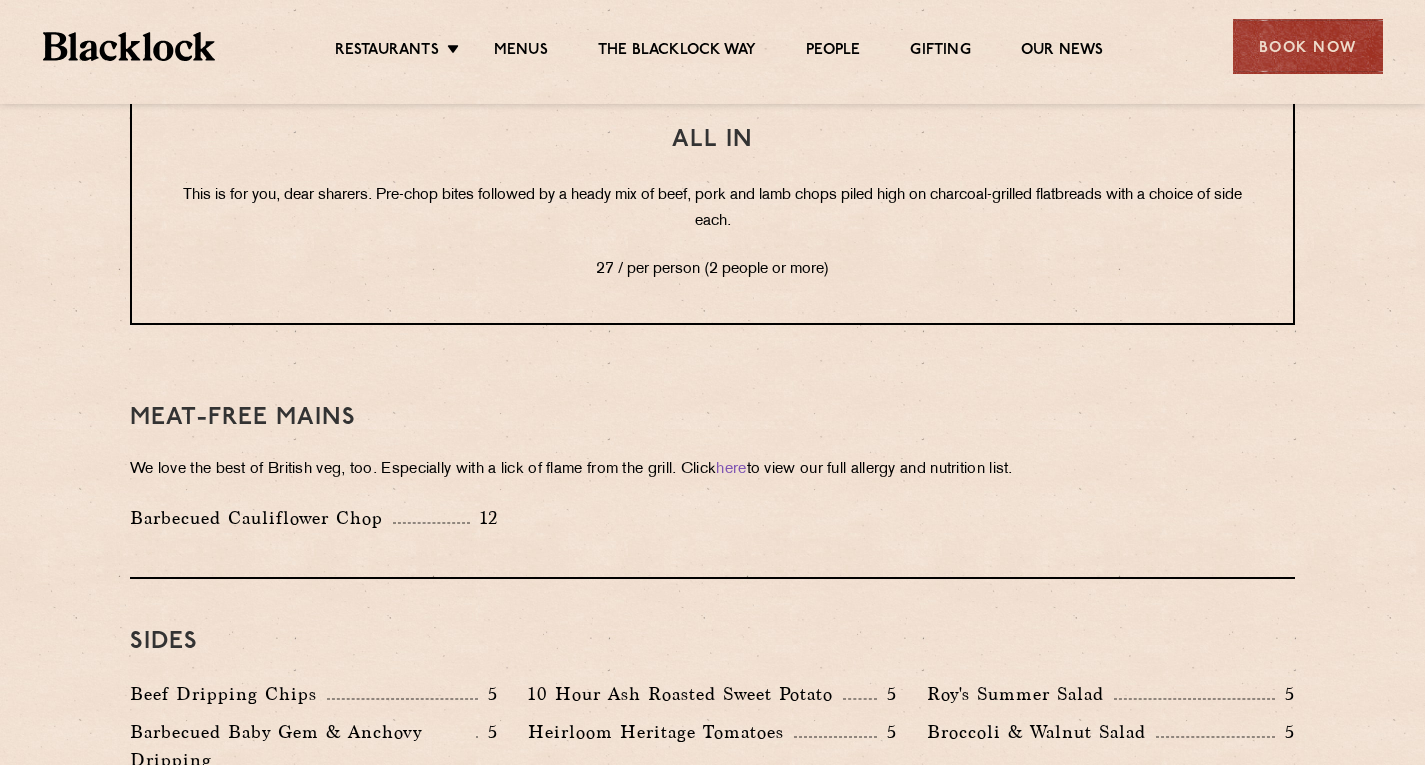 scroll, scrollTop: 2500, scrollLeft: 0, axis: vertical 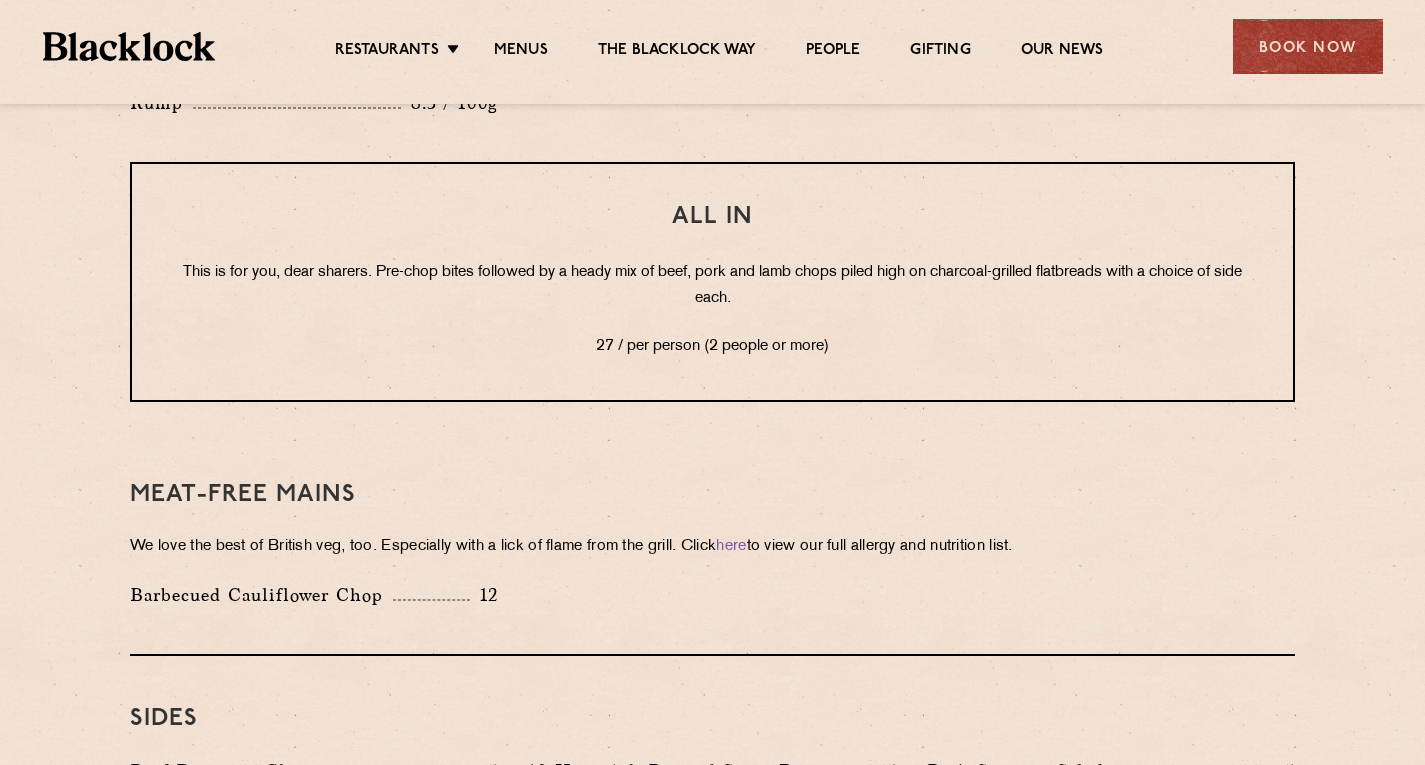 click on "Meat-Free mains
We love the best of British veg, too. Especially with a lick of flame from the grill.  Click  here  to view our full allergy and nutrition list.
Barbecued Cauliflower Chop
12" at bounding box center (712, 544) 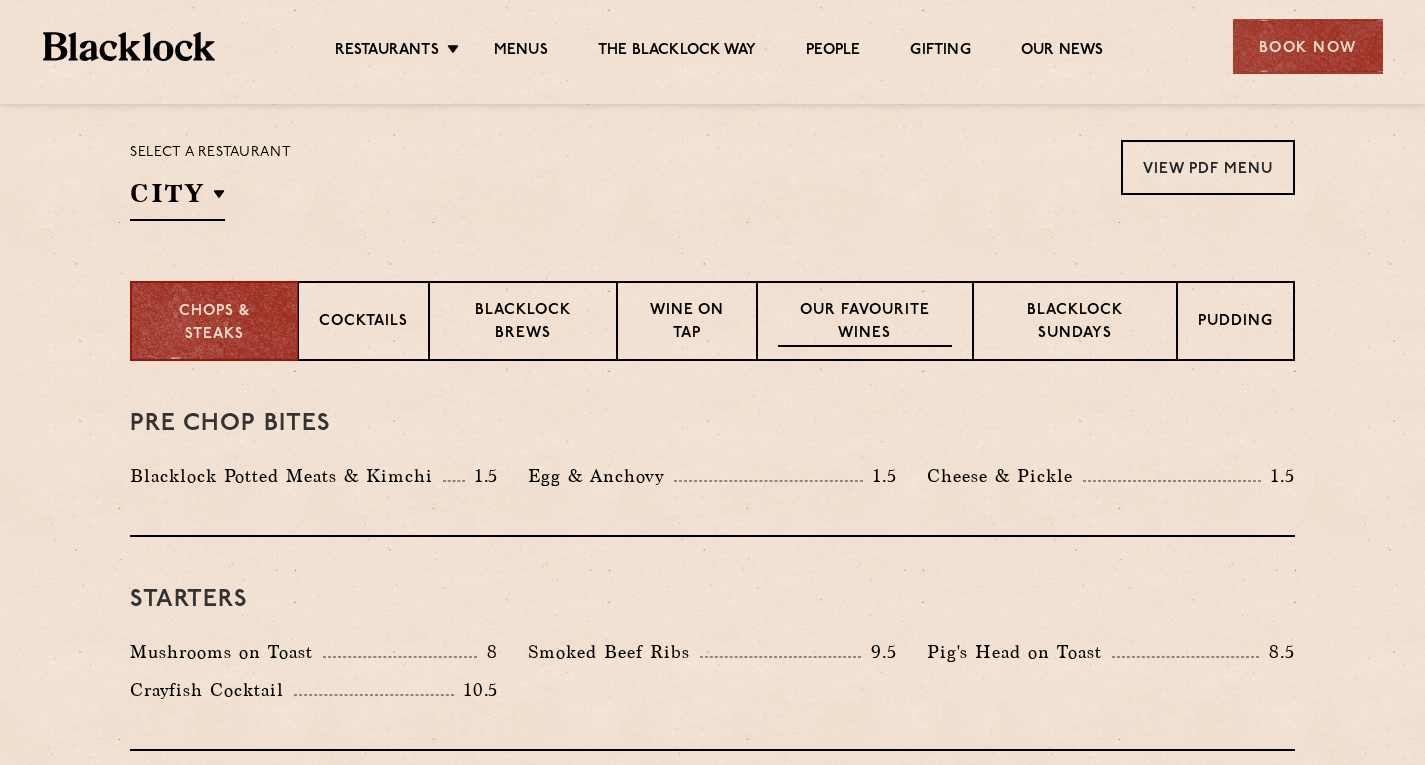 scroll, scrollTop: 483, scrollLeft: 0, axis: vertical 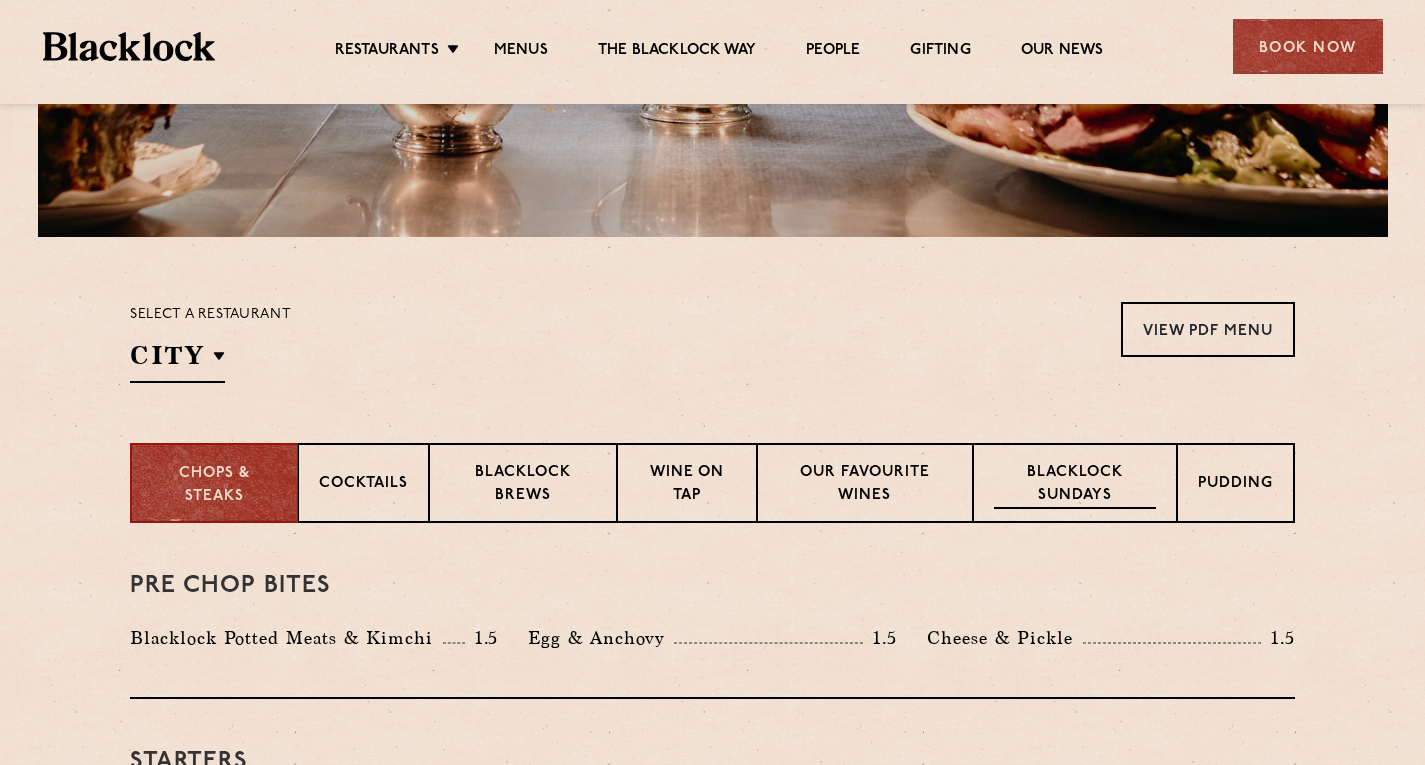 click on "Blacklock Sundays" at bounding box center (1075, 485) 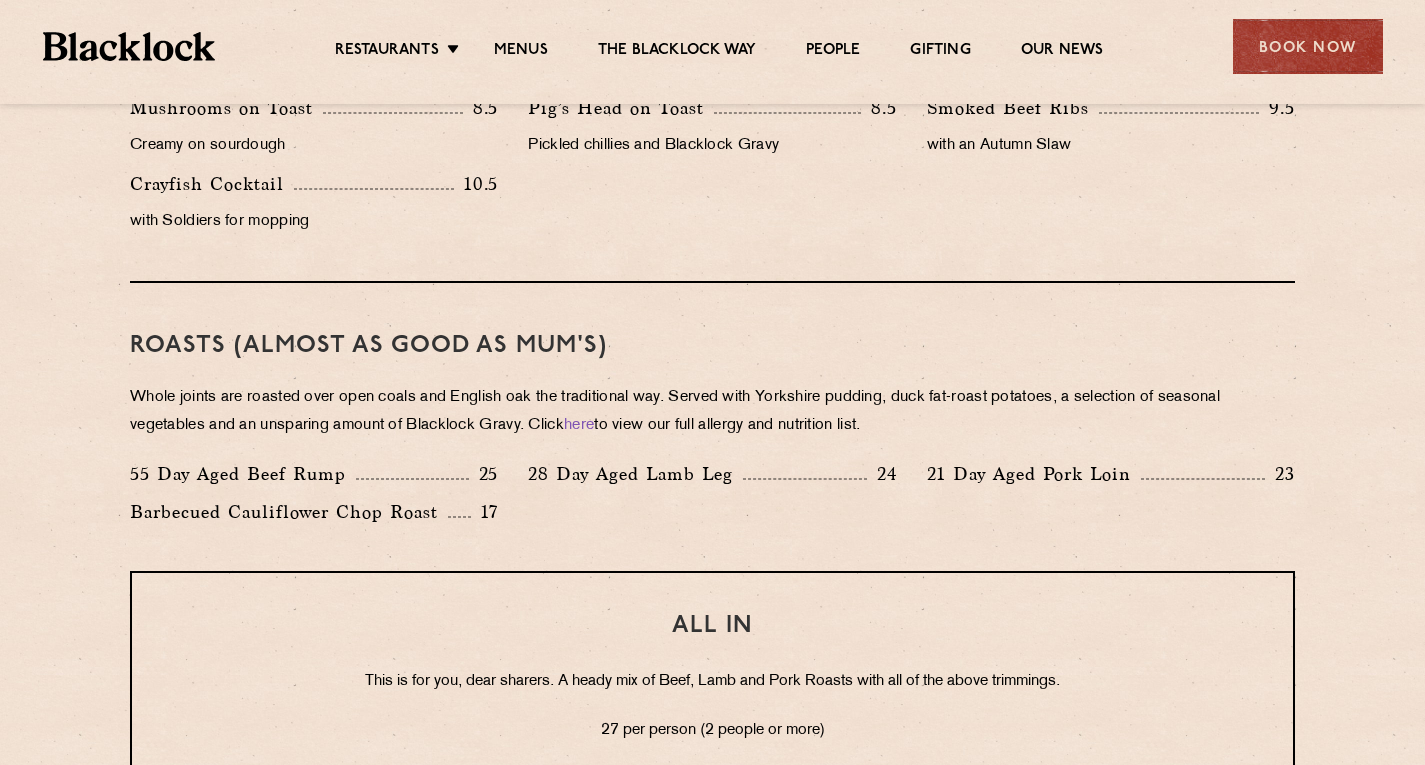 scroll, scrollTop: 1383, scrollLeft: 0, axis: vertical 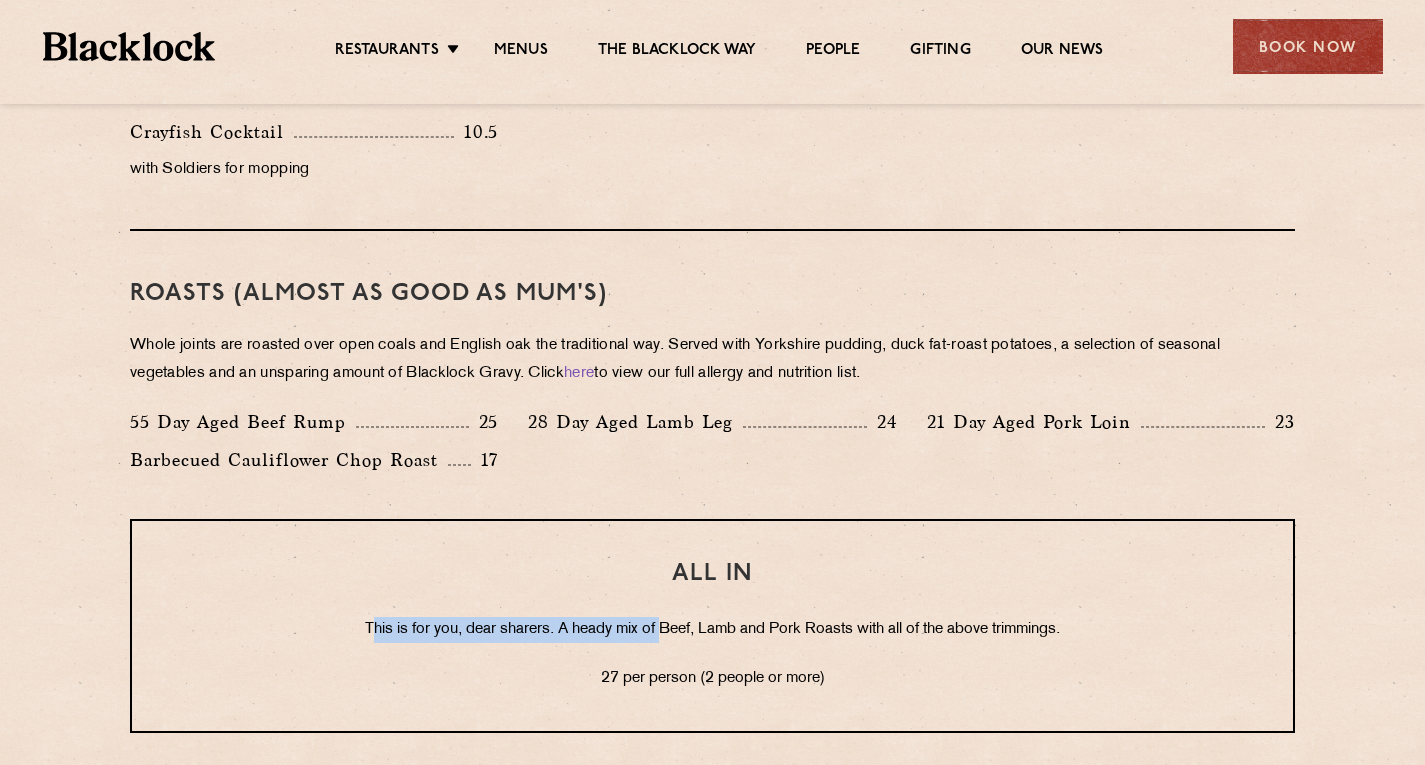 drag, startPoint x: 362, startPoint y: 622, endPoint x: 657, endPoint y: 627, distance: 295.04236 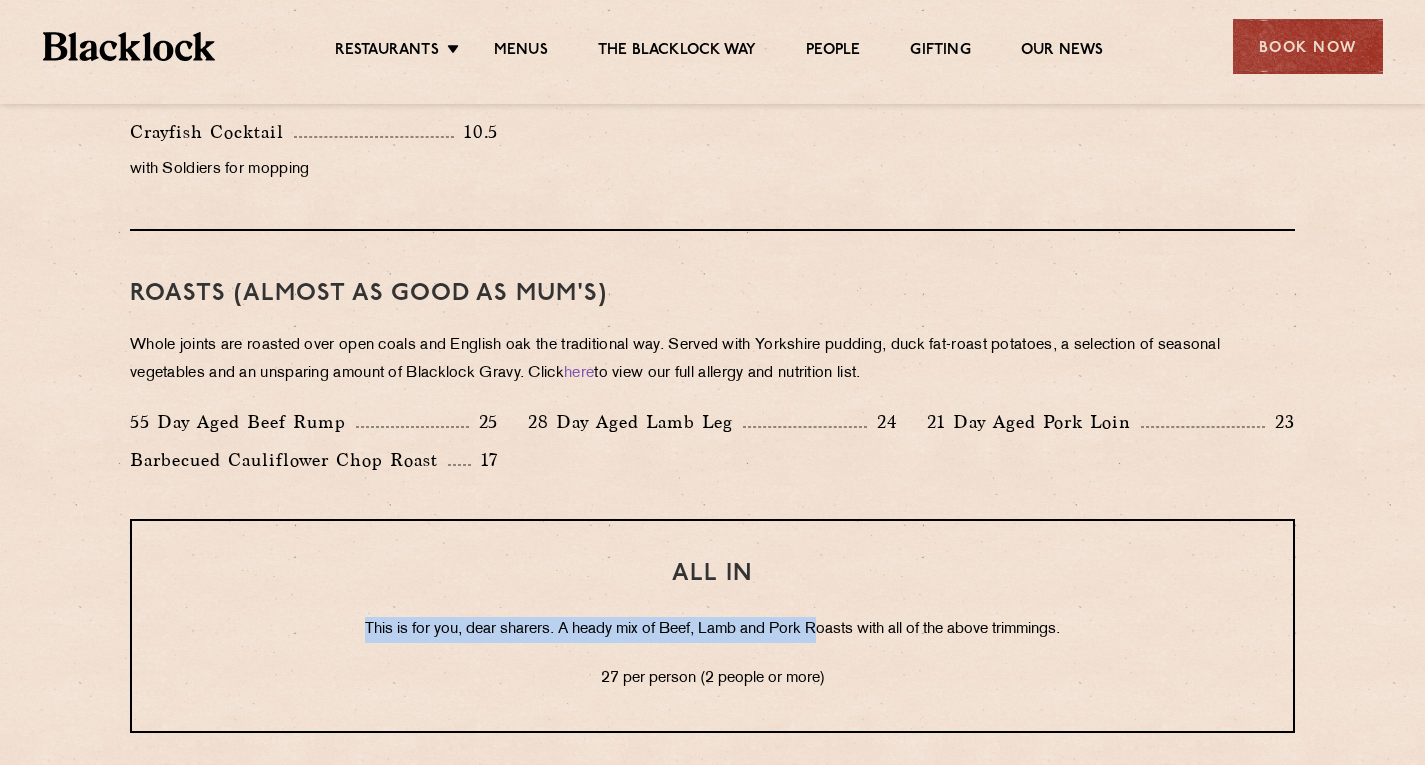 drag, startPoint x: 347, startPoint y: 631, endPoint x: 815, endPoint y: 627, distance: 468.0171 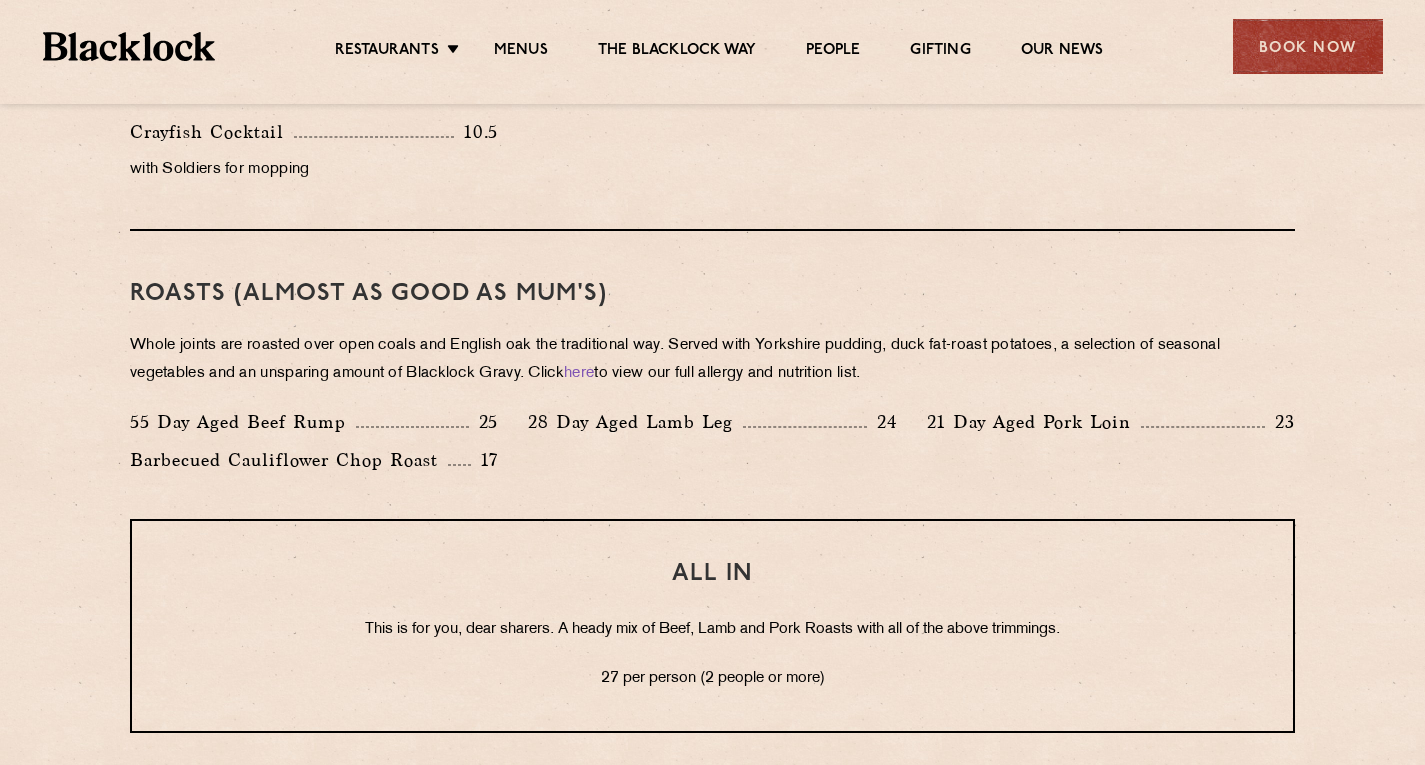 click on "This is for you, dear sharers.
A heady mix of Beef, Lamb and Pork Roasts with all of the above trimmings." at bounding box center (712, 630) 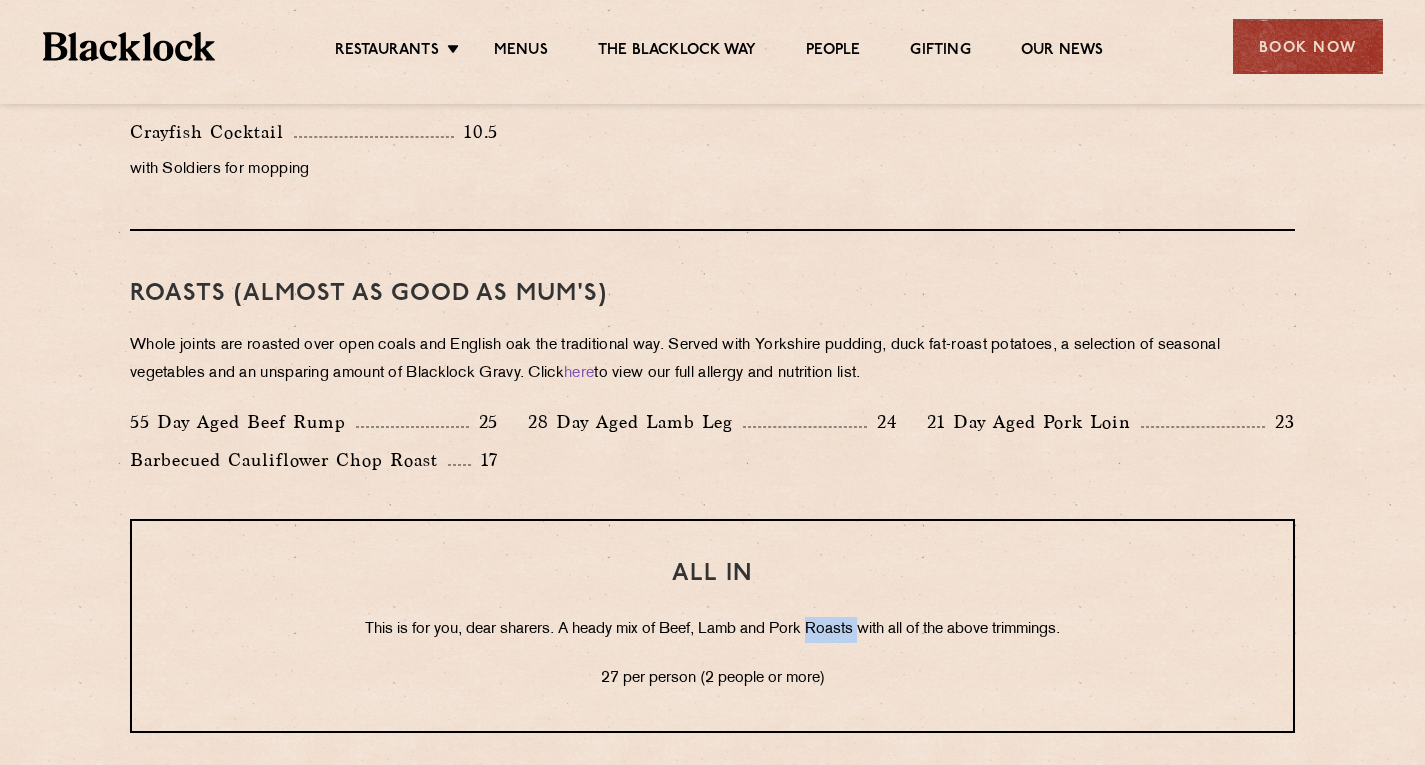click on "This is for you, dear sharers.
A heady mix of Beef, Lamb and Pork Roasts with all of the above trimmings." at bounding box center (712, 630) 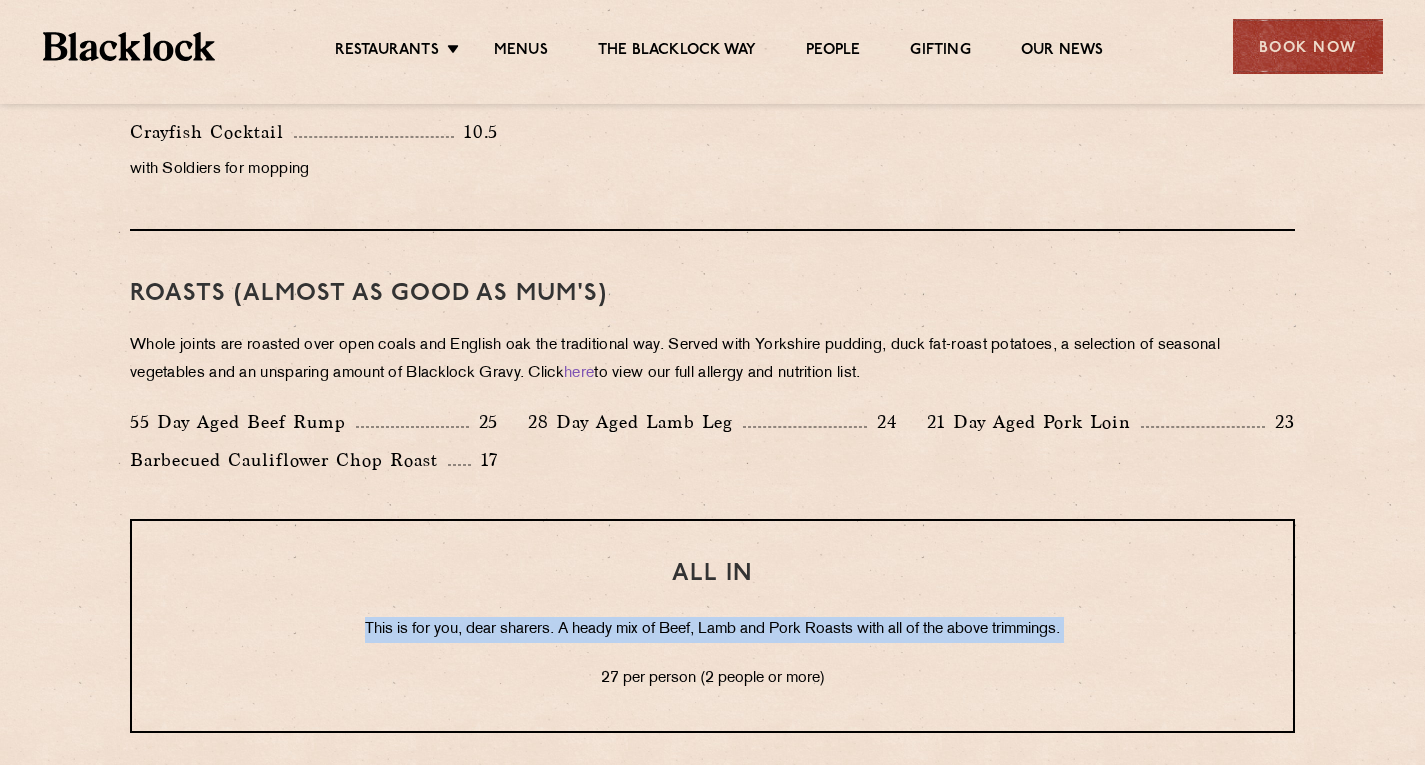 click on "This is for you, dear sharers.
A heady mix of Beef, Lamb and Pork Roasts with all of the above trimmings." at bounding box center (712, 630) 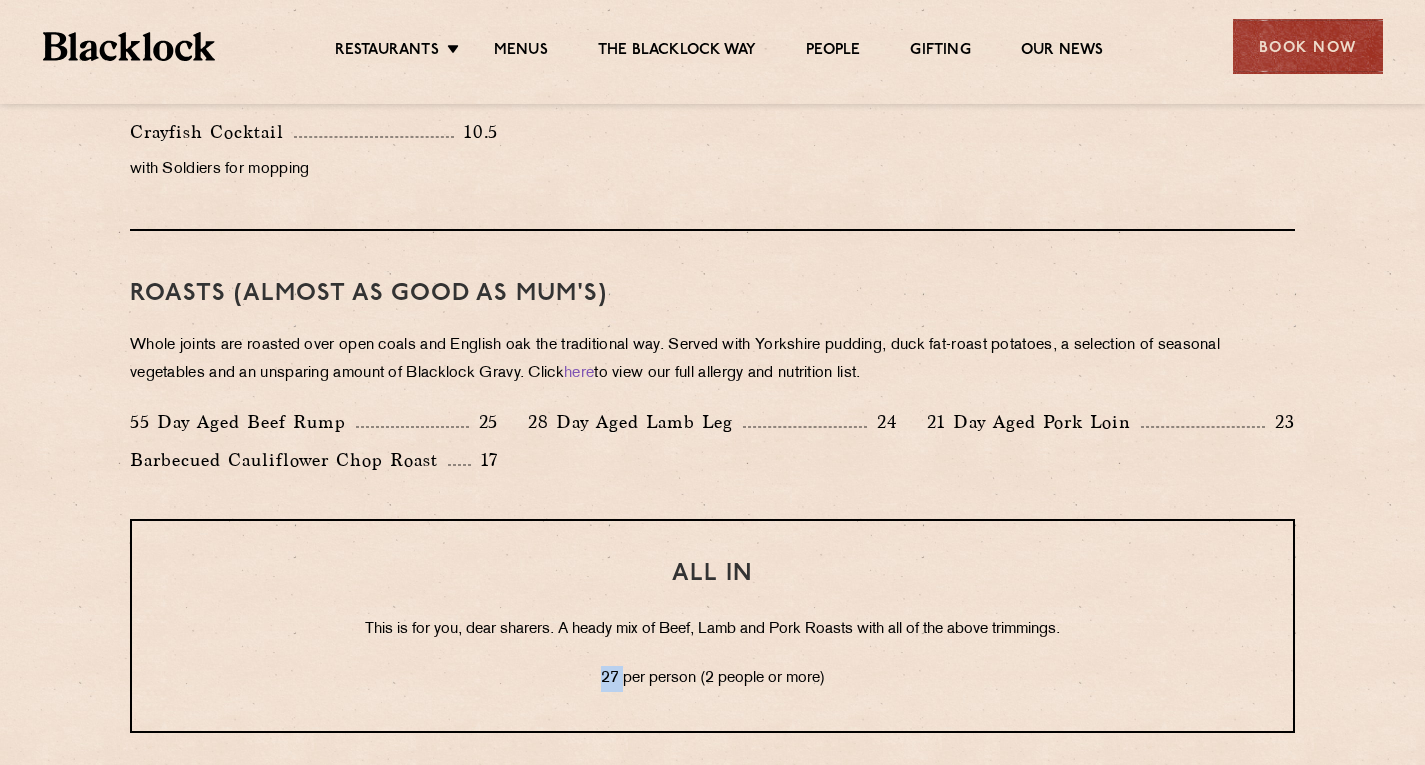 click on "27 per person (2 people or more)" at bounding box center (712, 679) 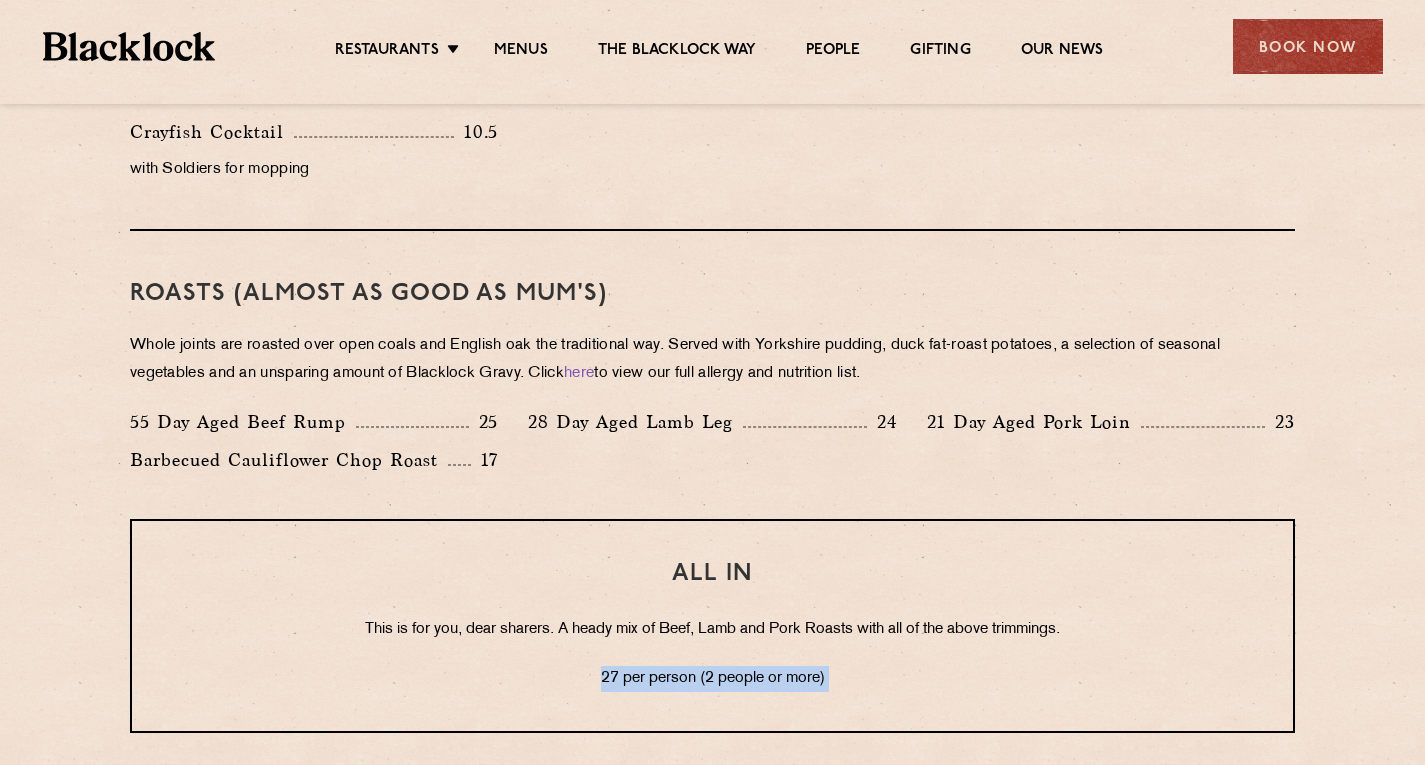 click on "27 per person (2 people or more)" at bounding box center [712, 679] 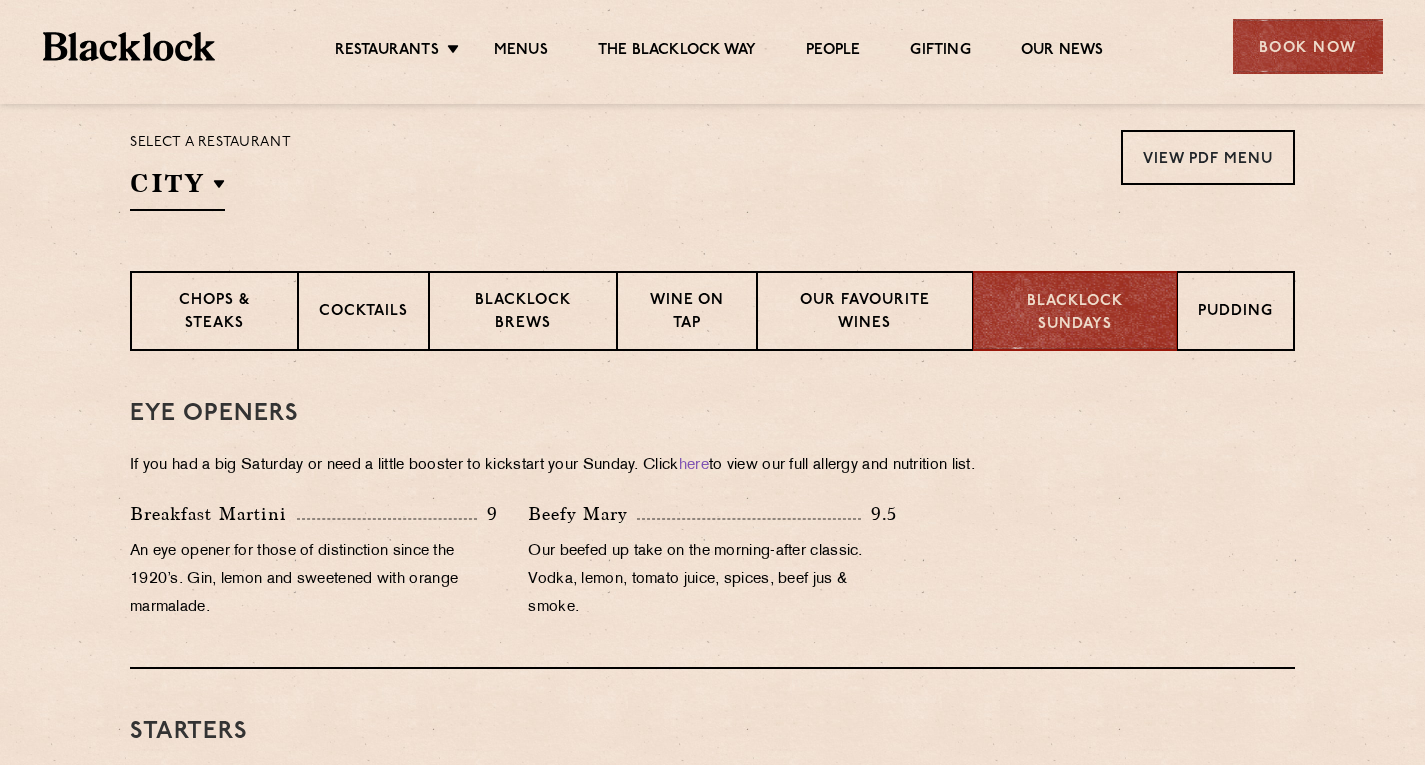 scroll, scrollTop: 583, scrollLeft: 0, axis: vertical 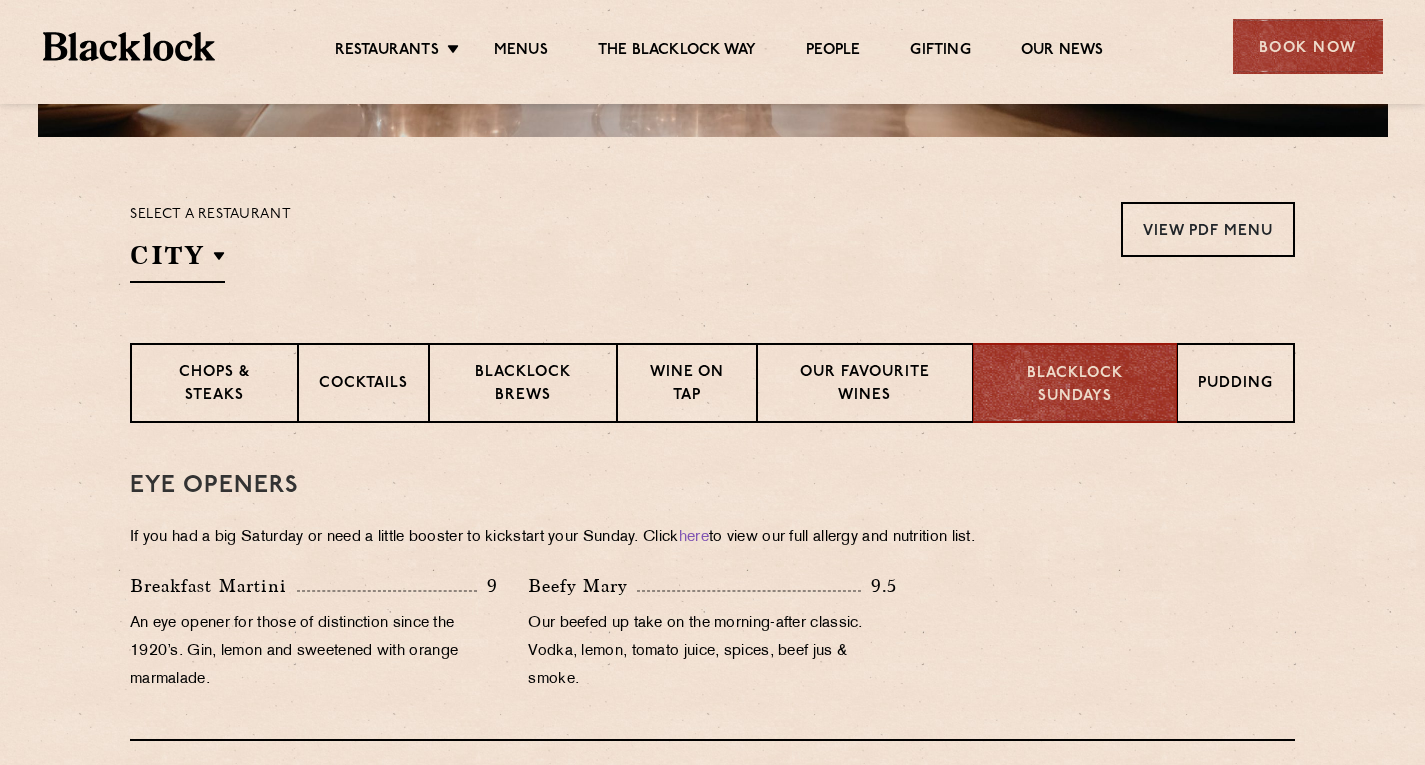 click on "Chops & Steaks
Cocktails
Blacklock Brews
Wine on Tap
Our favourite wines
Blacklock Sundays
Pudding" at bounding box center (712, 383) 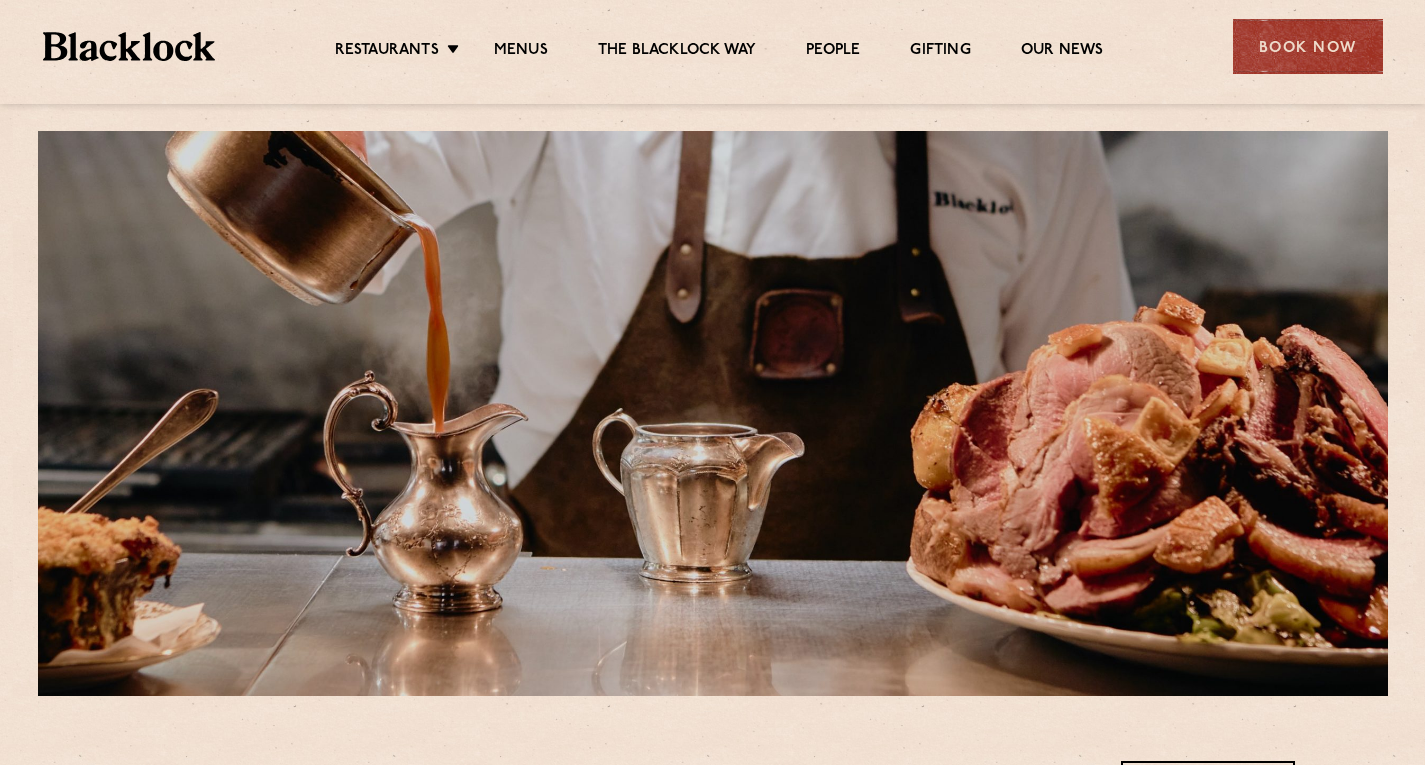 scroll, scrollTop: 0, scrollLeft: 0, axis: both 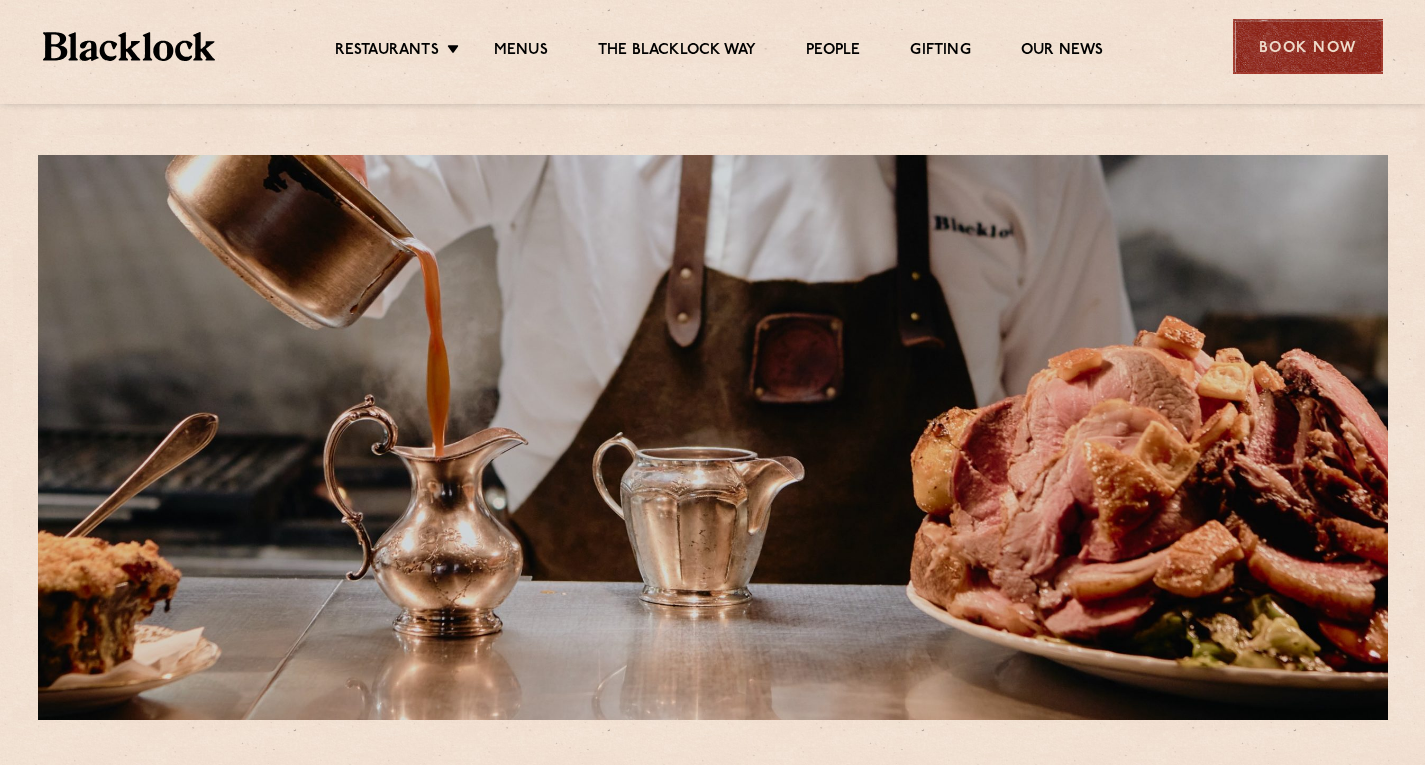 click on "Book Now" at bounding box center (1308, 46) 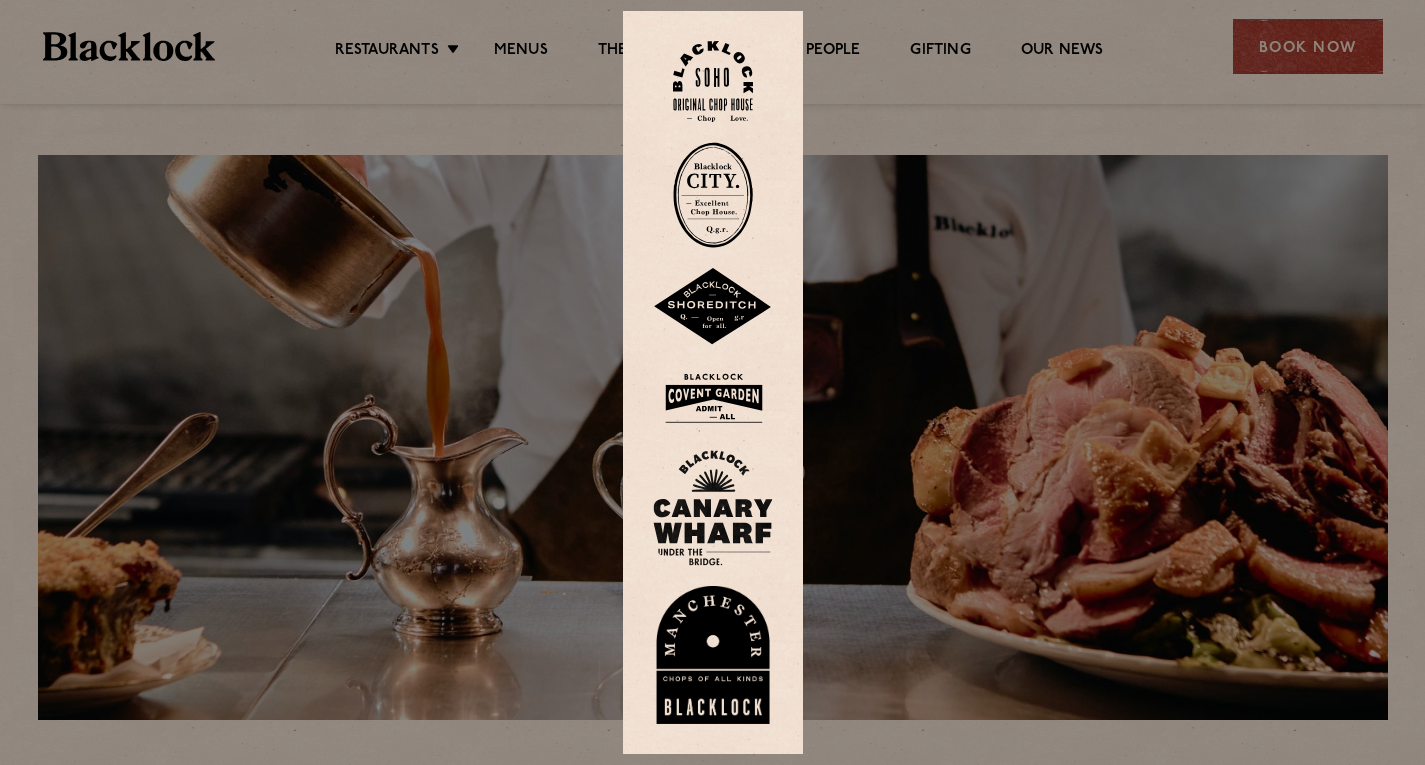 click at bounding box center [713, 195] 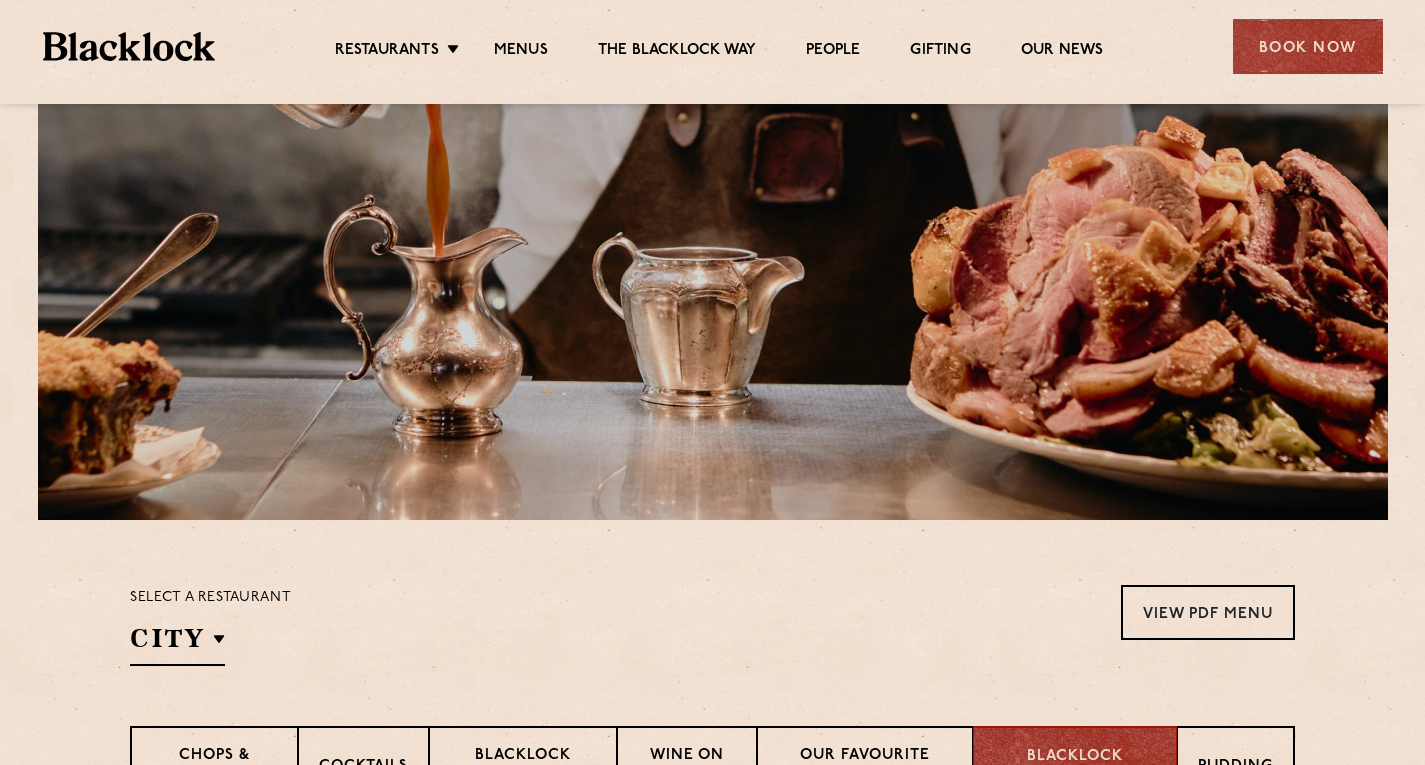 scroll, scrollTop: 299, scrollLeft: 0, axis: vertical 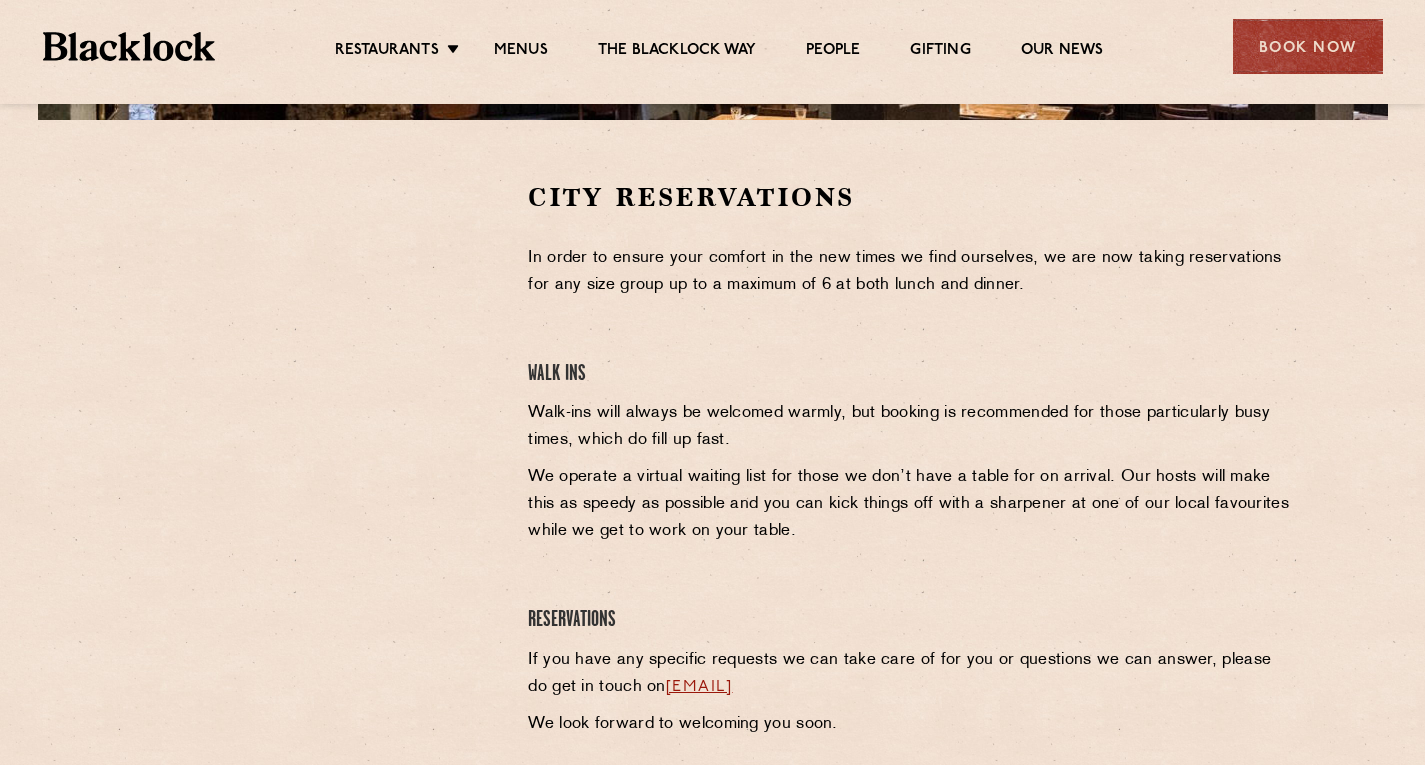 click at bounding box center (314, 330) 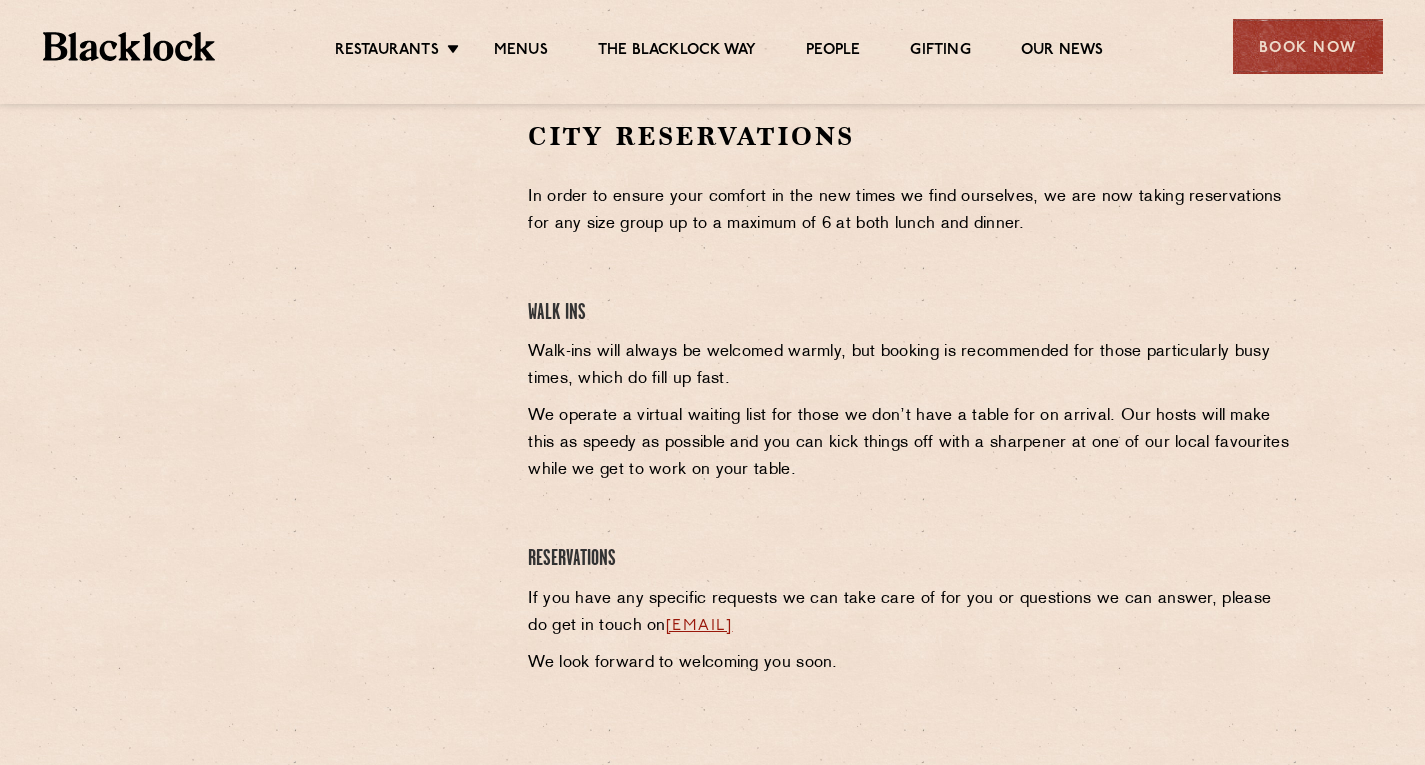 scroll, scrollTop: 562, scrollLeft: 0, axis: vertical 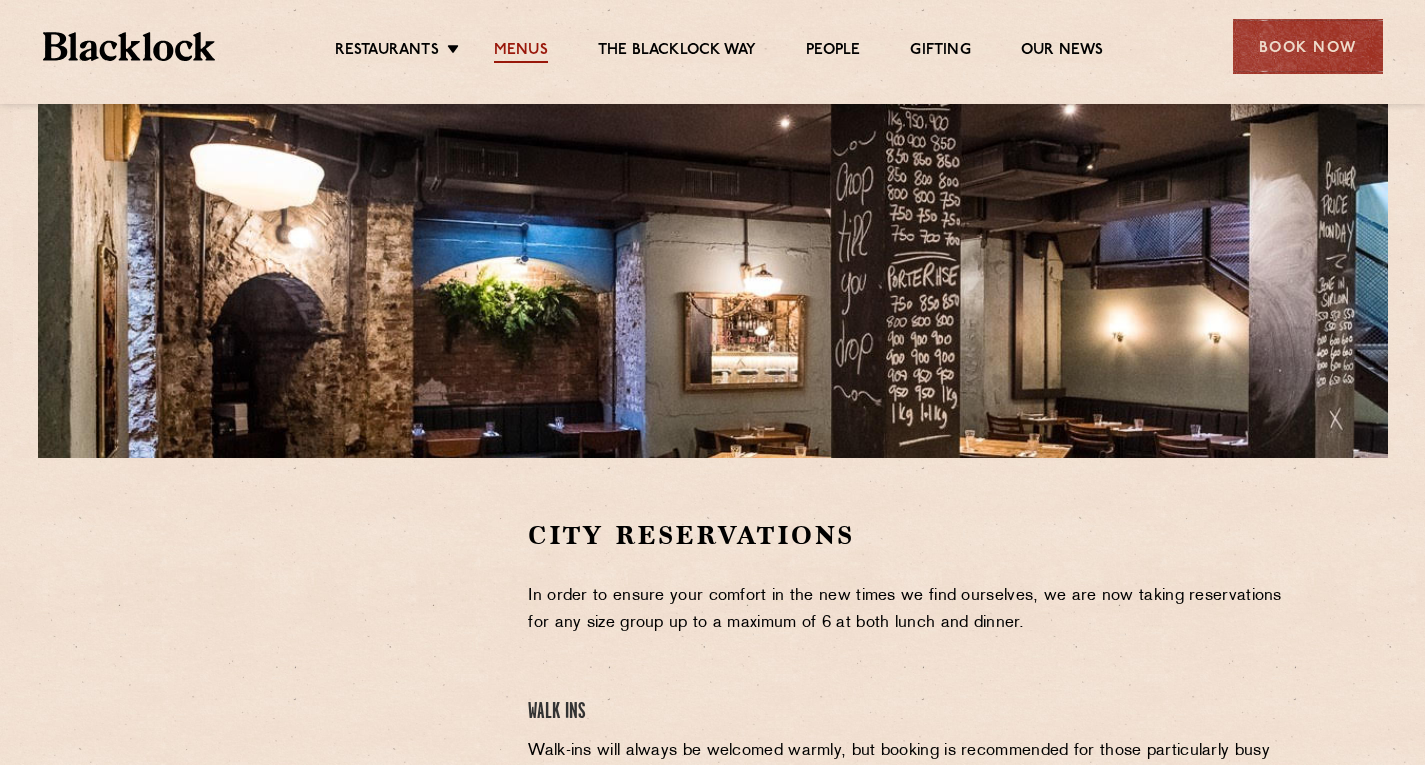 click on "Menus" at bounding box center (521, 52) 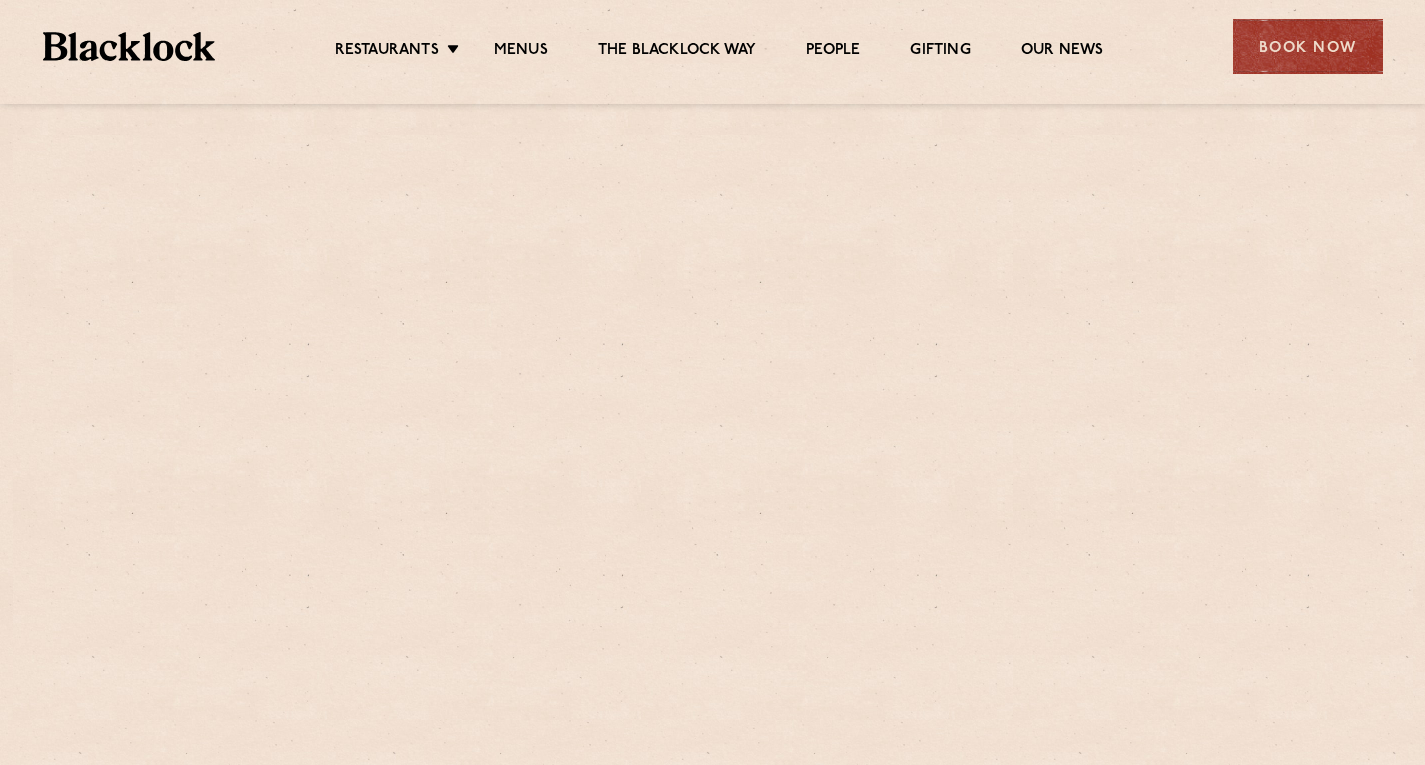 scroll, scrollTop: 0, scrollLeft: 0, axis: both 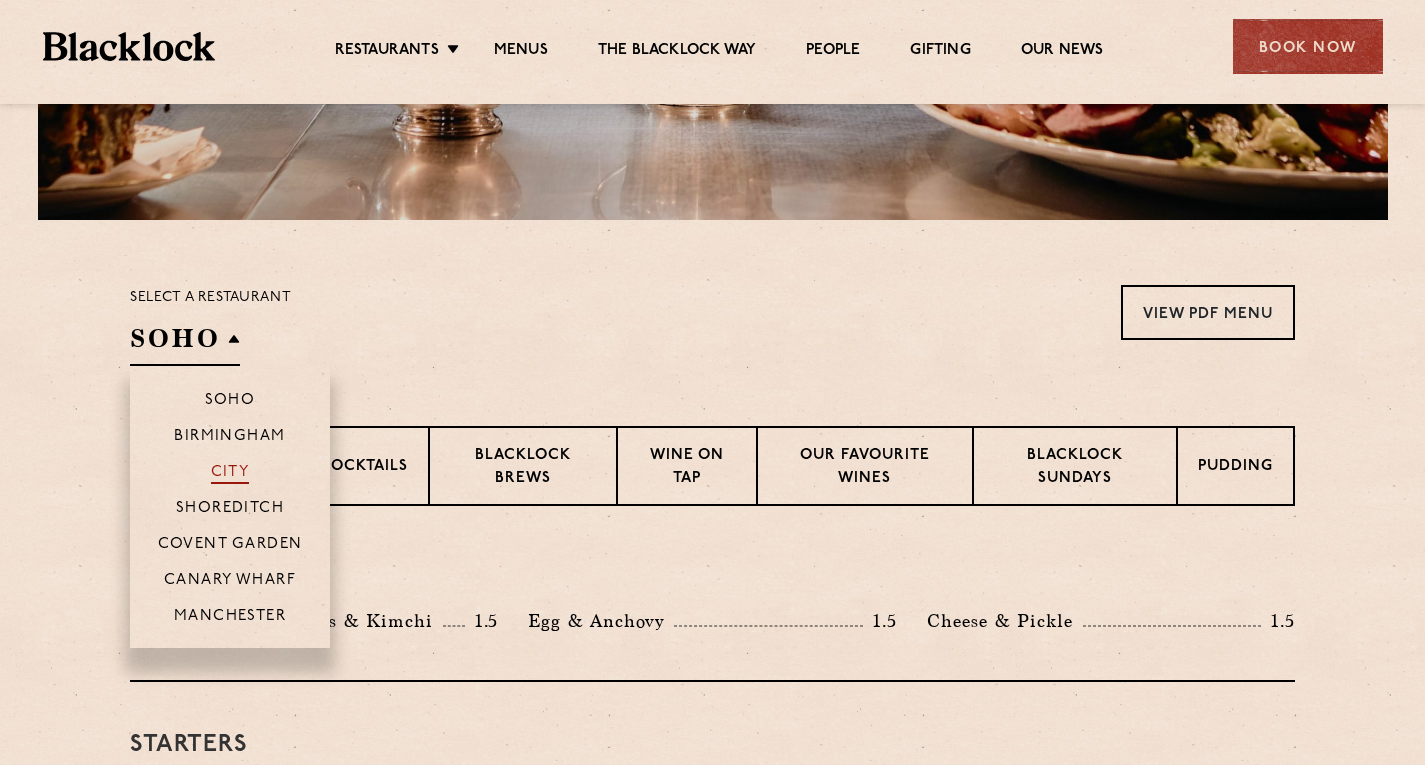click on "City" at bounding box center (230, 474) 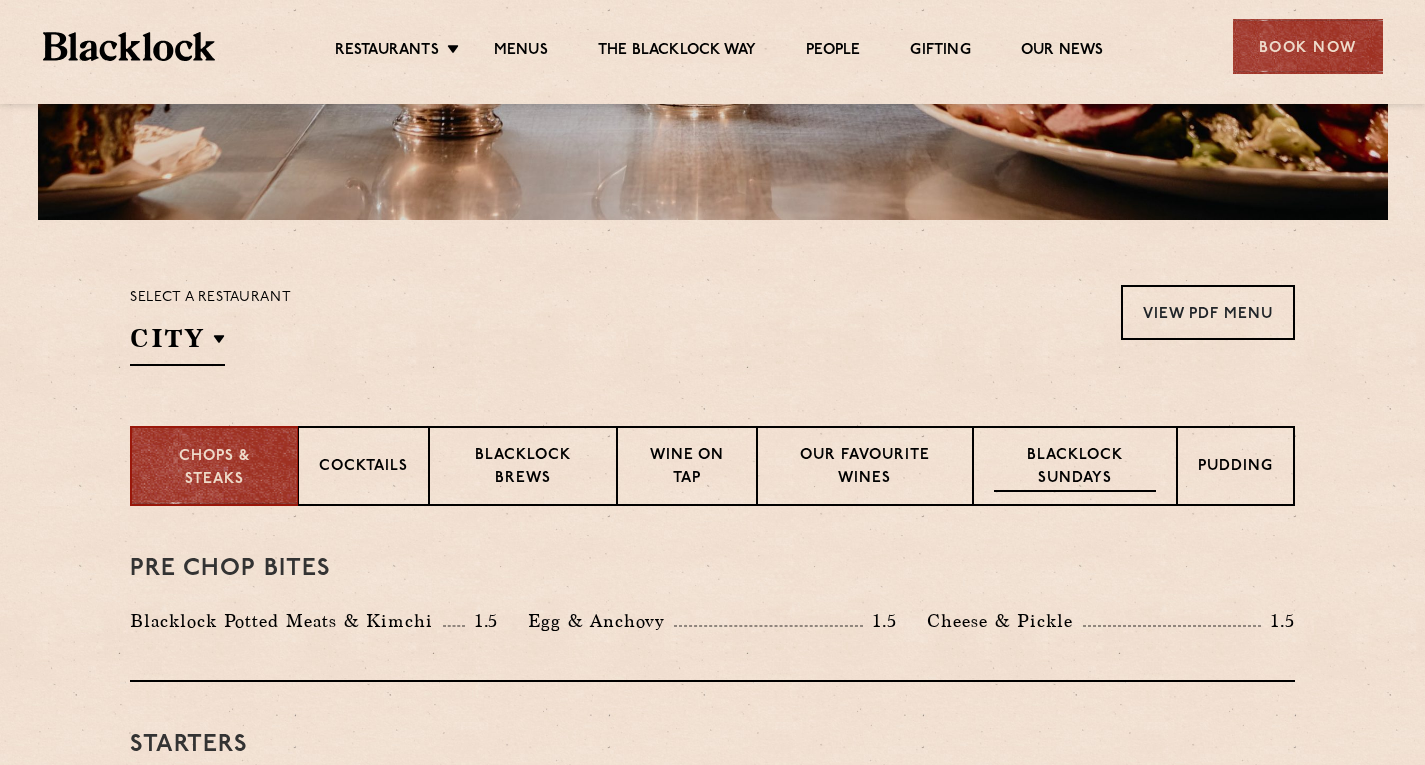 drag, startPoint x: 1108, startPoint y: 473, endPoint x: 1103, endPoint y: 457, distance: 16.763054 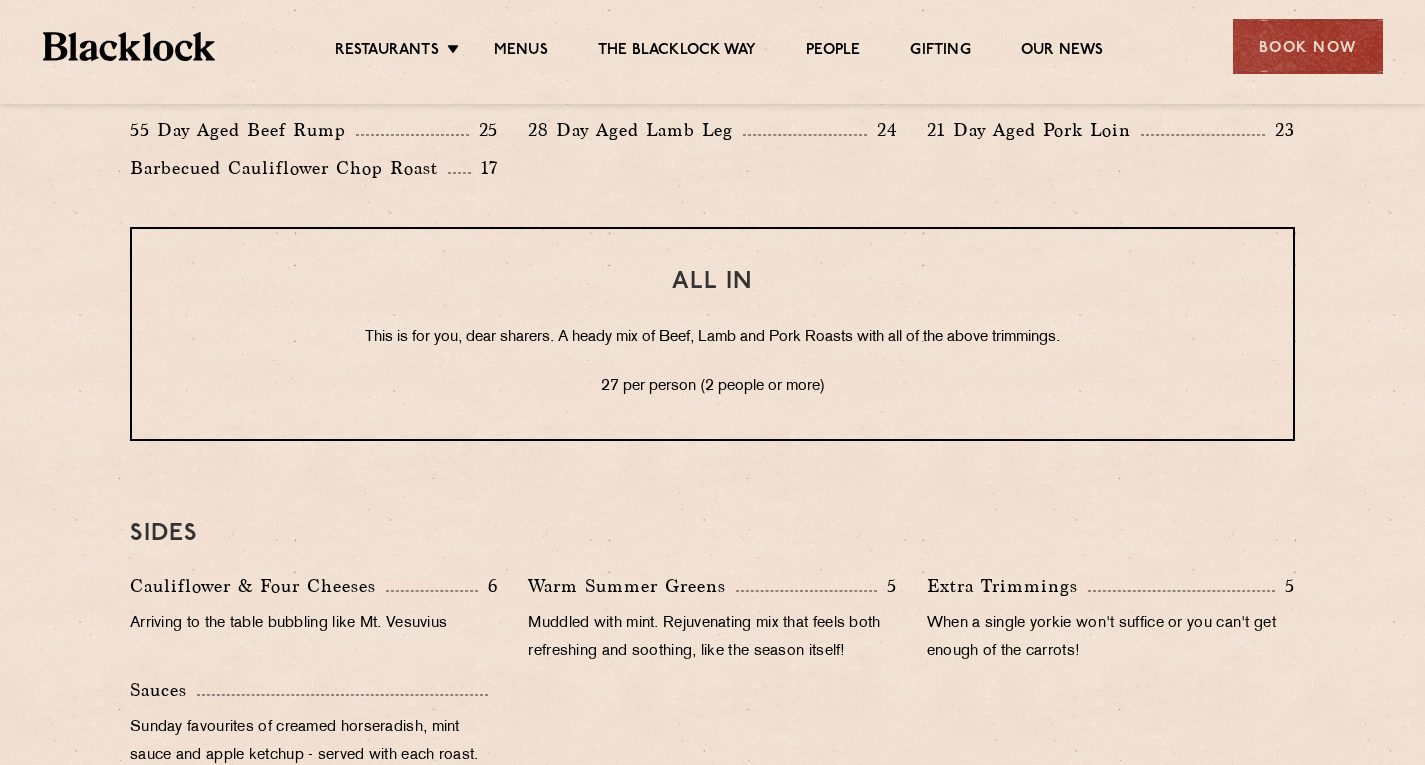 scroll, scrollTop: 1700, scrollLeft: 0, axis: vertical 